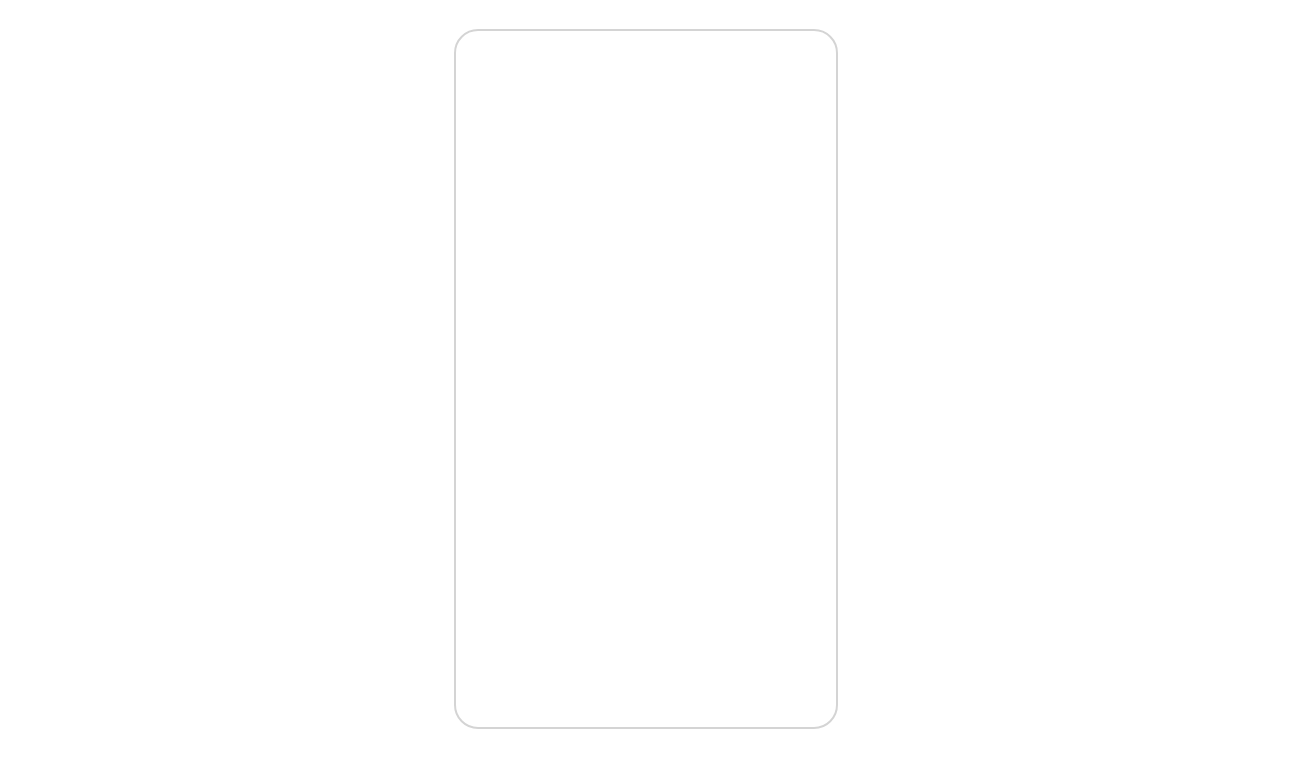 scroll, scrollTop: 0, scrollLeft: 0, axis: both 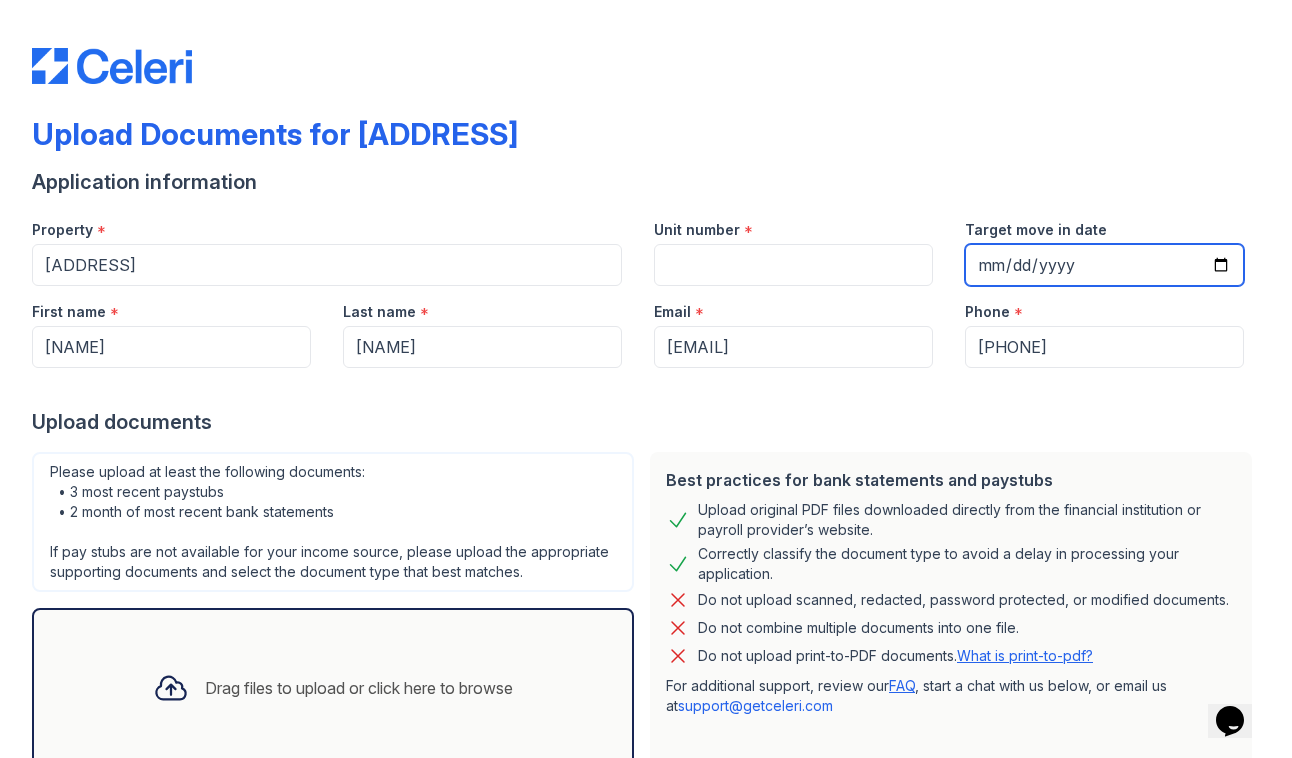 click on "Target move in date" at bounding box center (1104, 265) 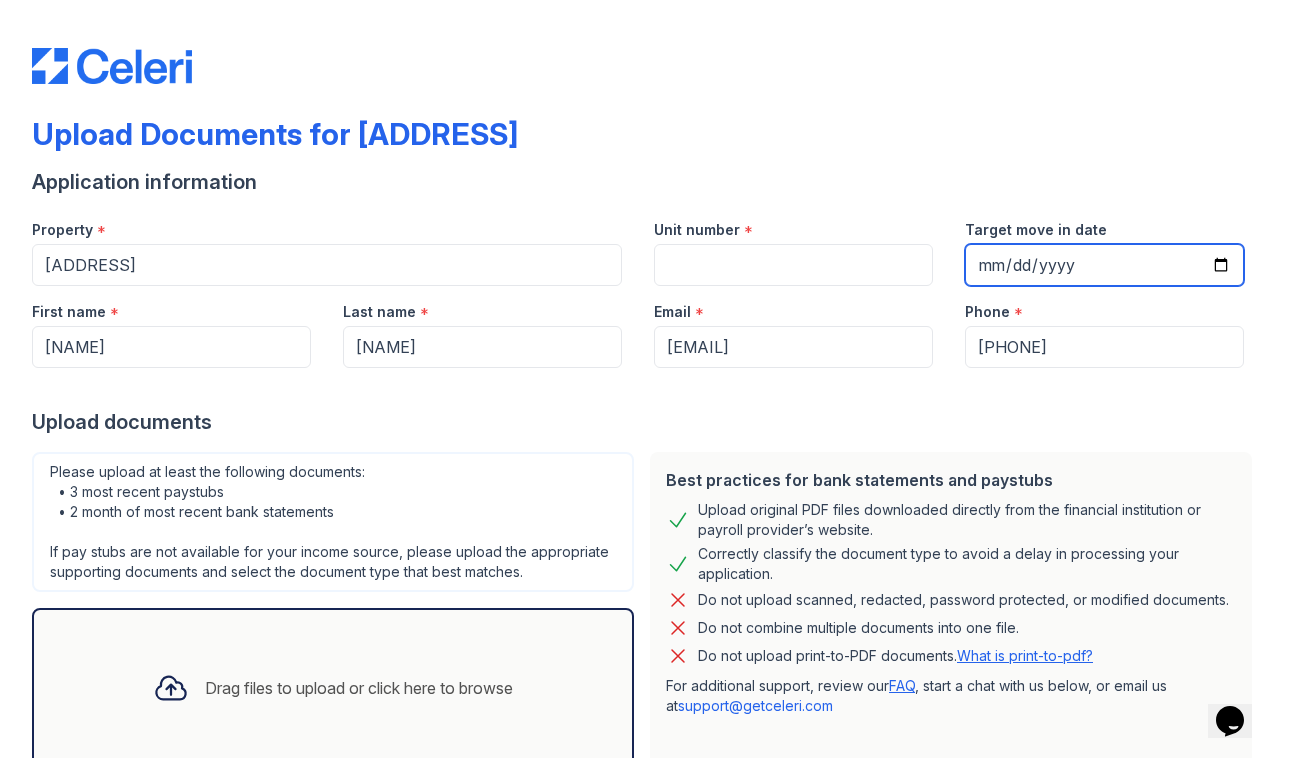 type on "2025-08-15" 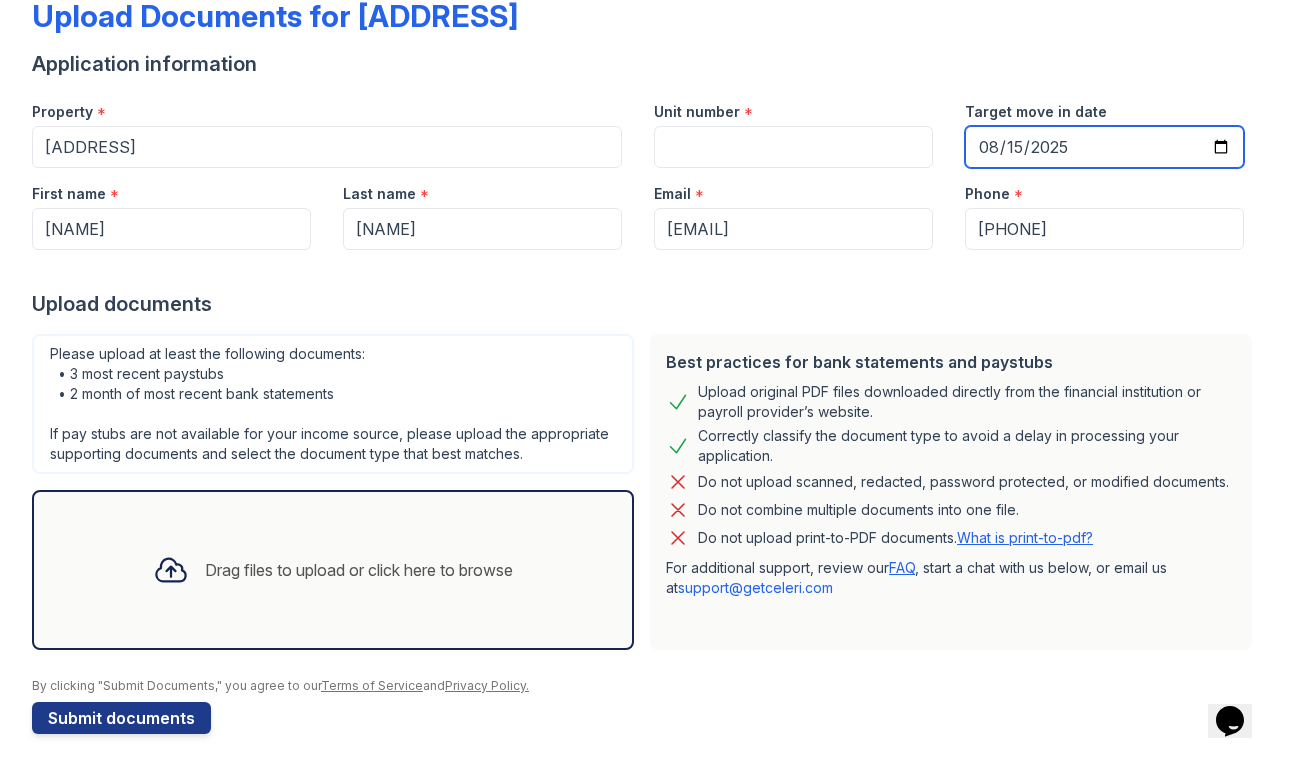 scroll, scrollTop: 130, scrollLeft: 0, axis: vertical 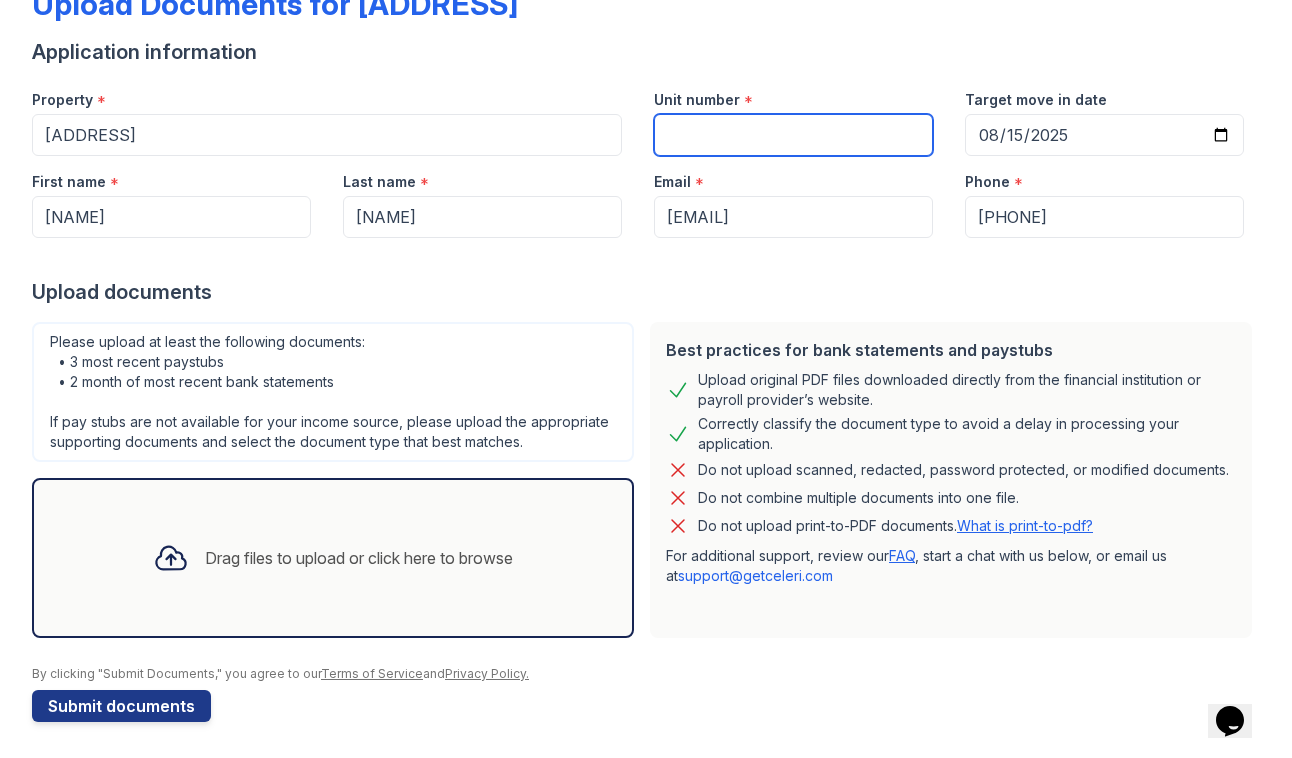 click on "Unit number" at bounding box center [793, 135] 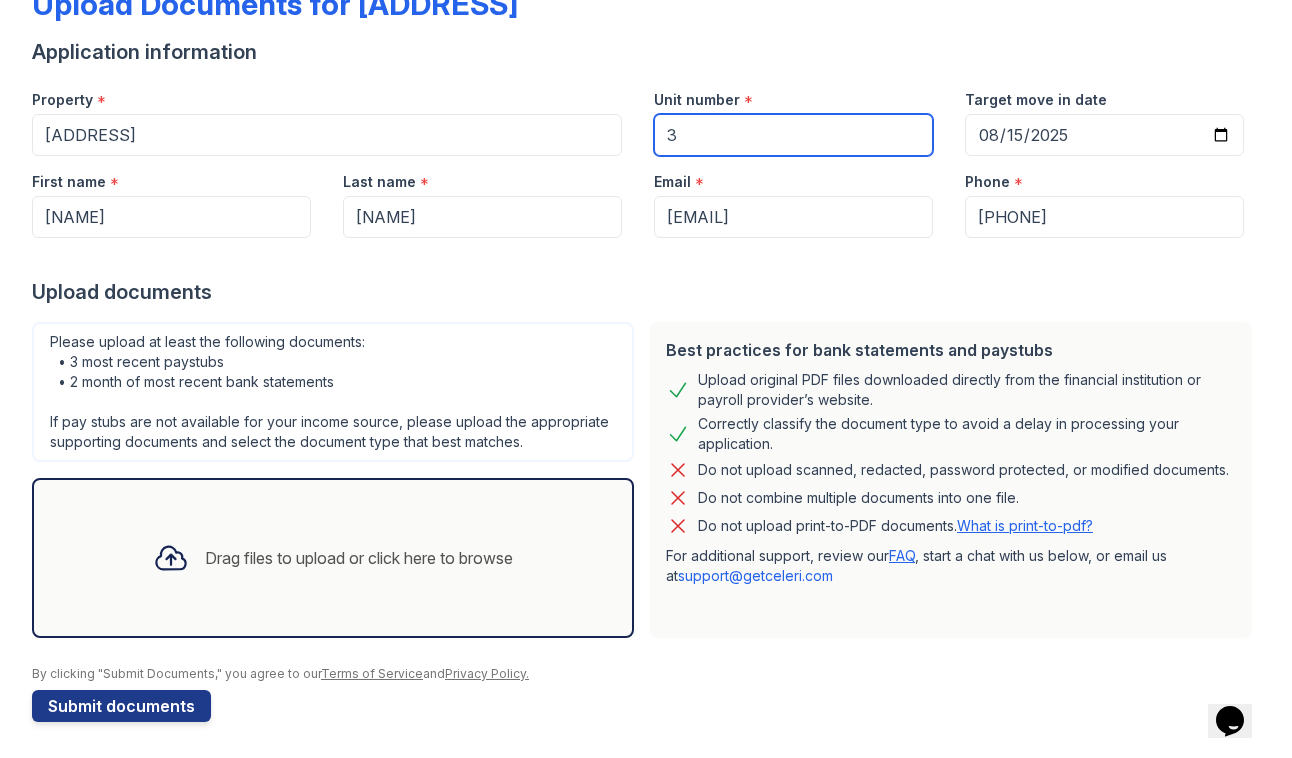 type on "3" 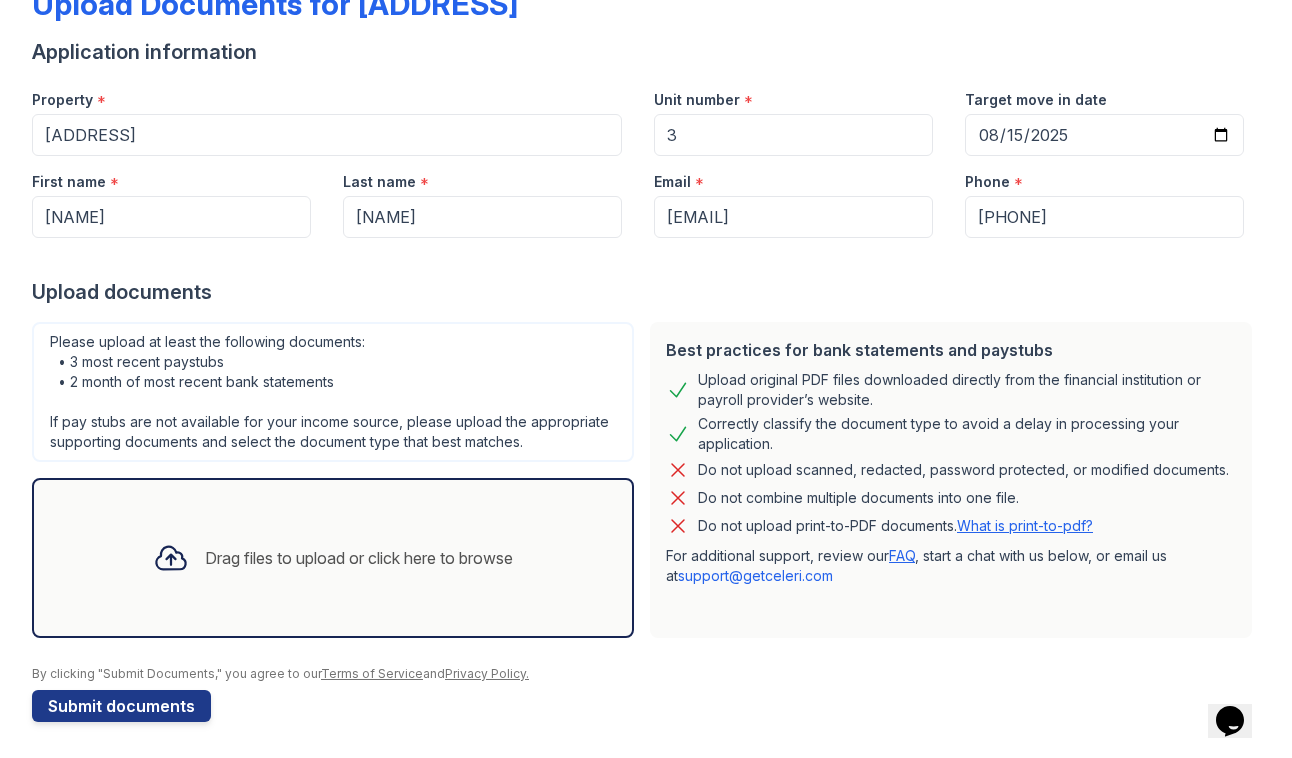 click on "Upload documents" at bounding box center (646, 292) 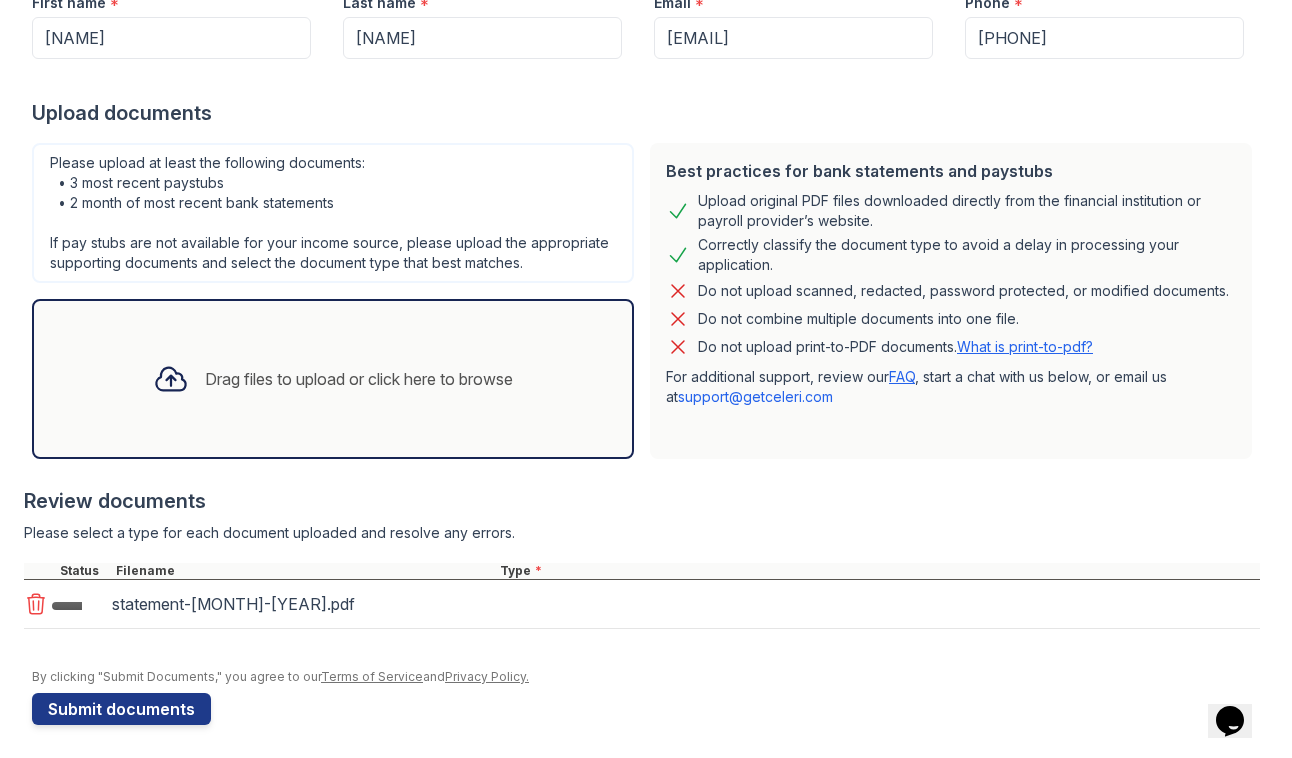 scroll, scrollTop: 316, scrollLeft: 0, axis: vertical 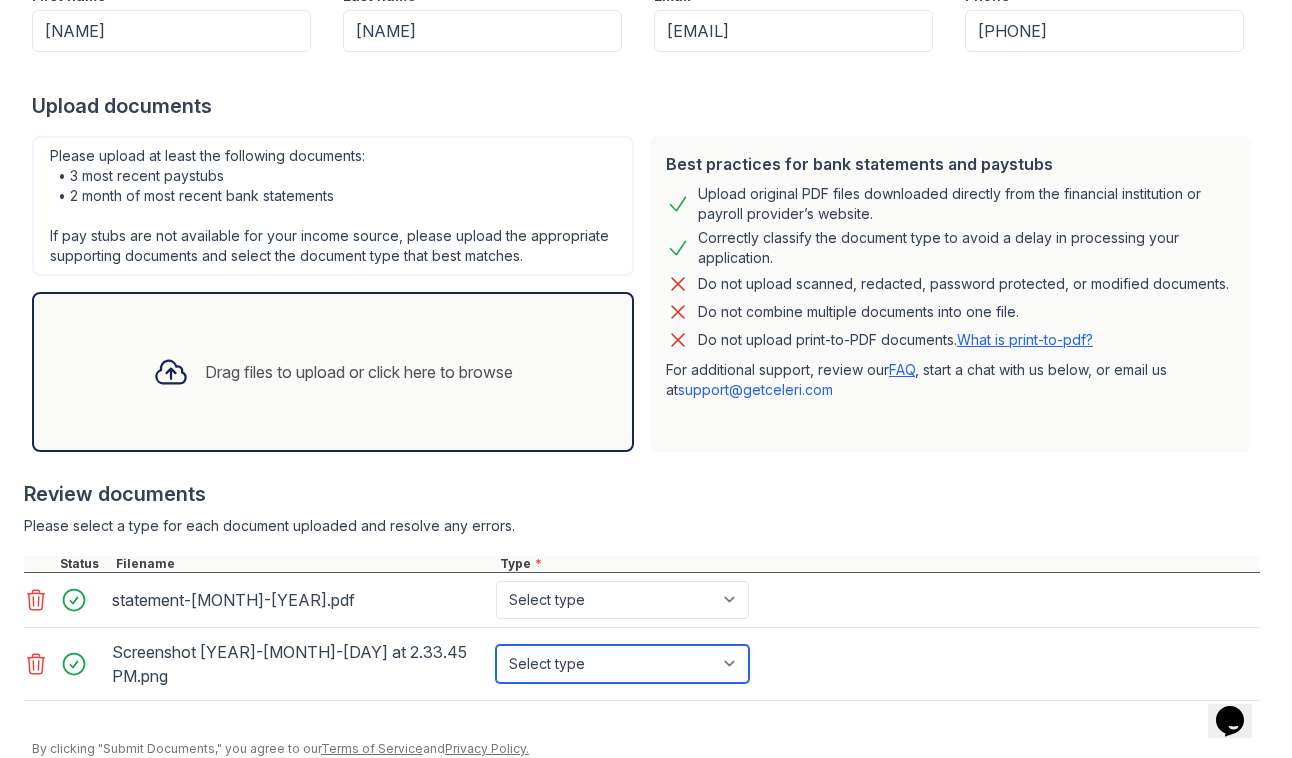 click on "Select type
Paystub
Bank Statement
Offer Letter
Tax Documents
Benefit Award Letter
Investment Account Statement
Other" at bounding box center [622, 664] 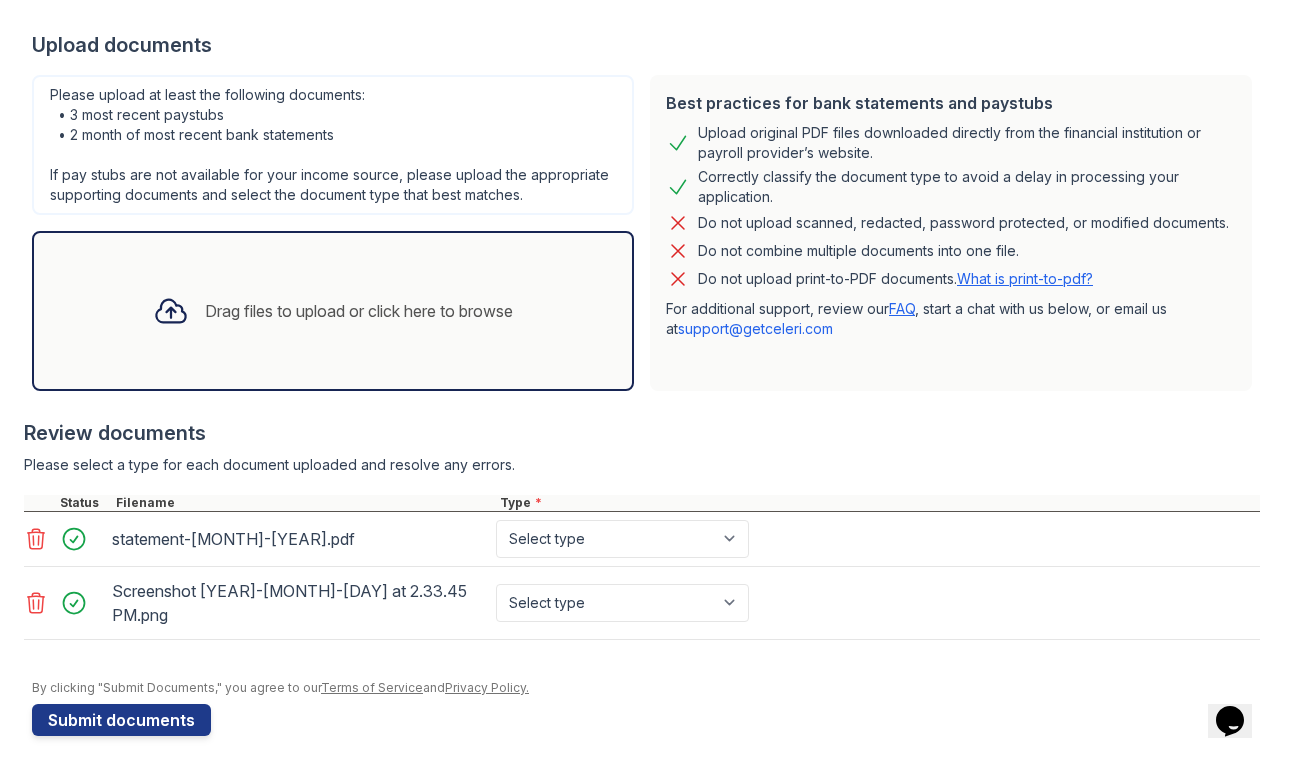 click at bounding box center [642, 485] 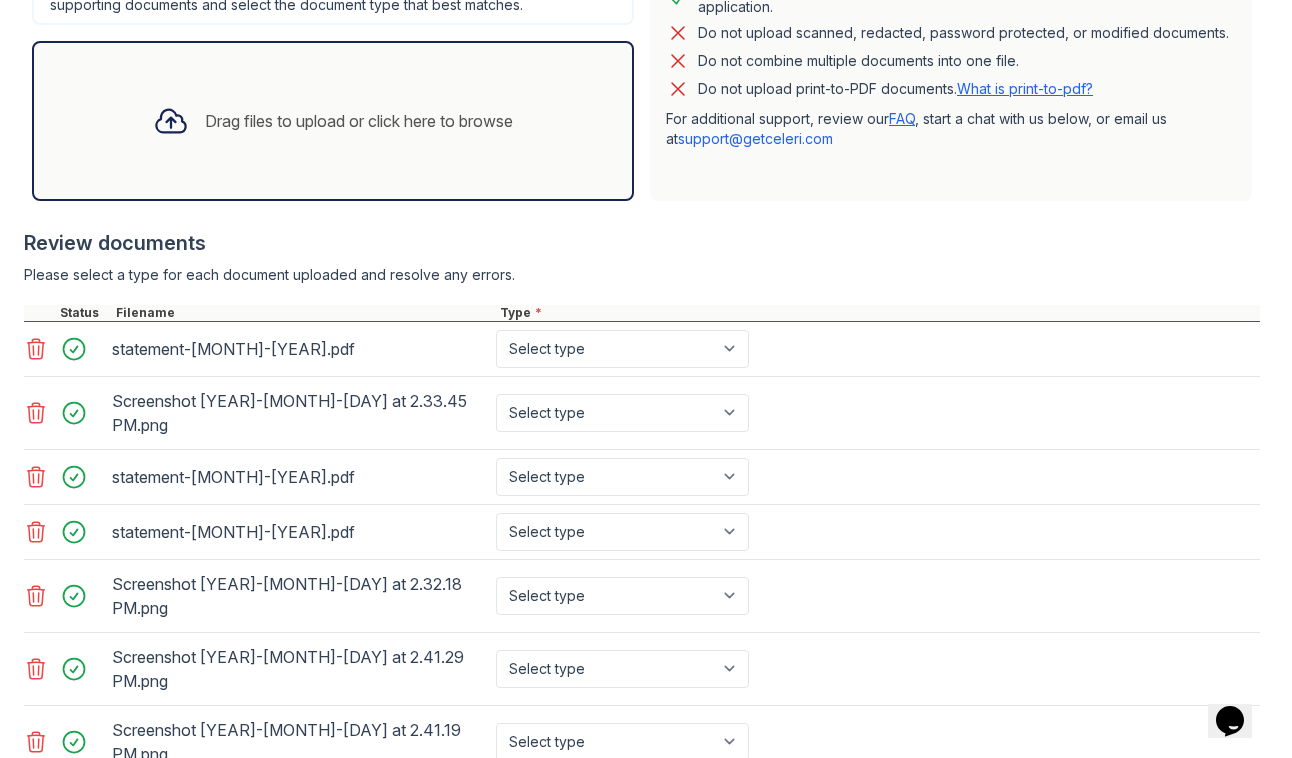 scroll, scrollTop: 688, scrollLeft: 0, axis: vertical 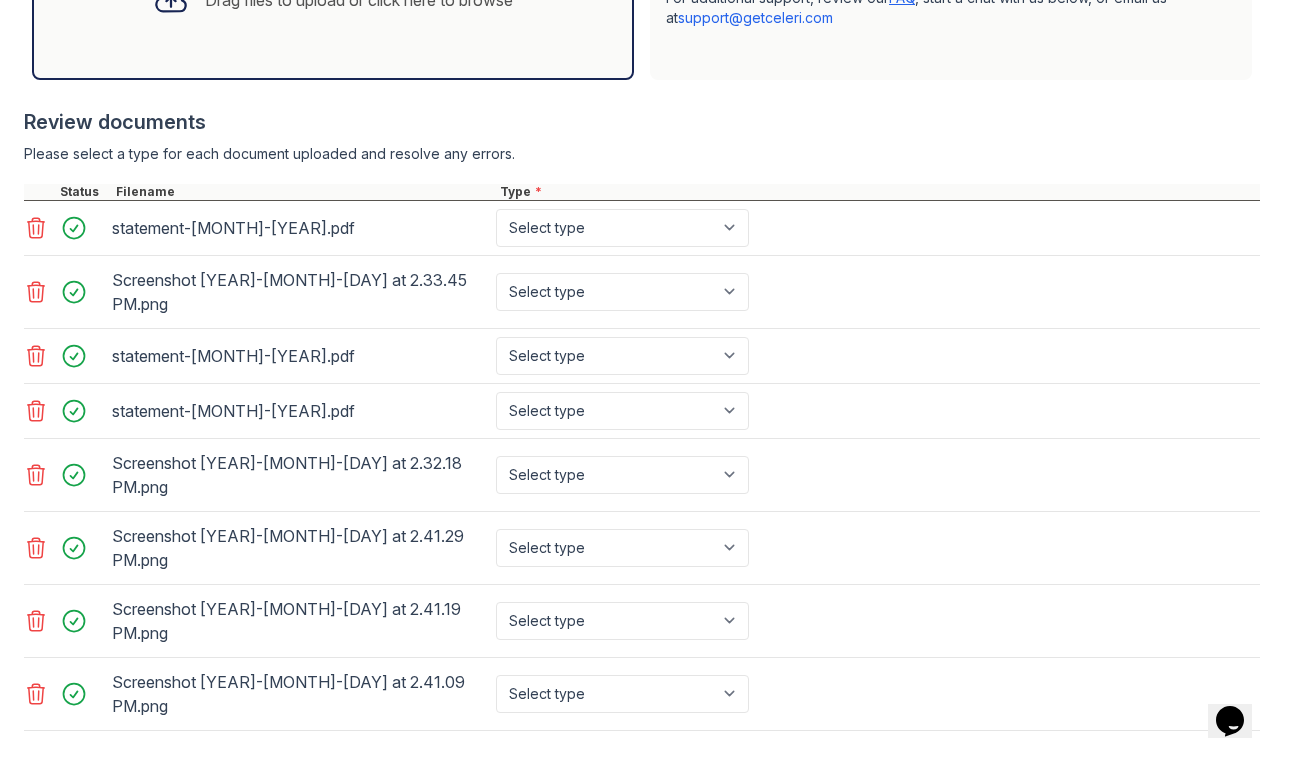 click on "statement-Jun-2025.pdf
Select type
Paystub
Bank Statement
Offer Letter
Tax Documents
Benefit Award Letter
Investment Account Statement
Other" at bounding box center [642, 228] 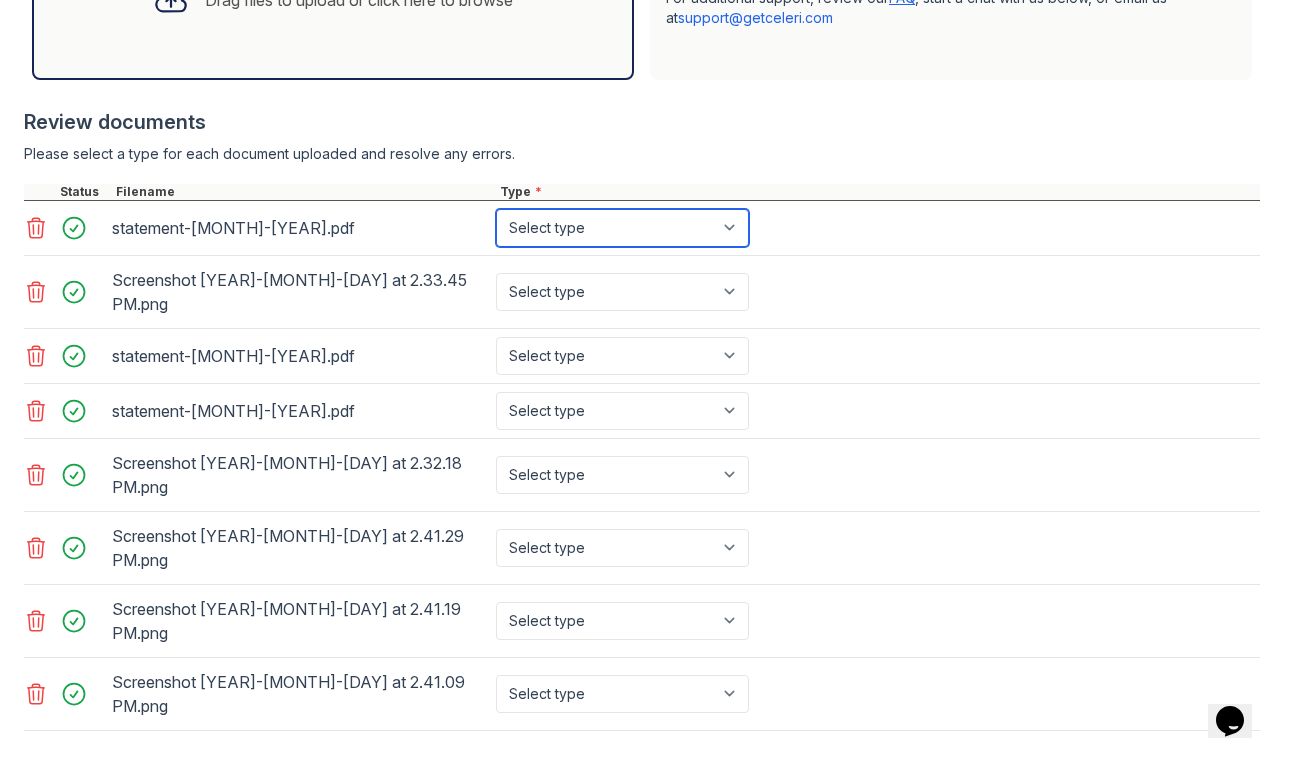 click on "Select type
Paystub
Bank Statement
Offer Letter
Tax Documents
Benefit Award Letter
Investment Account Statement
Other" at bounding box center [622, 228] 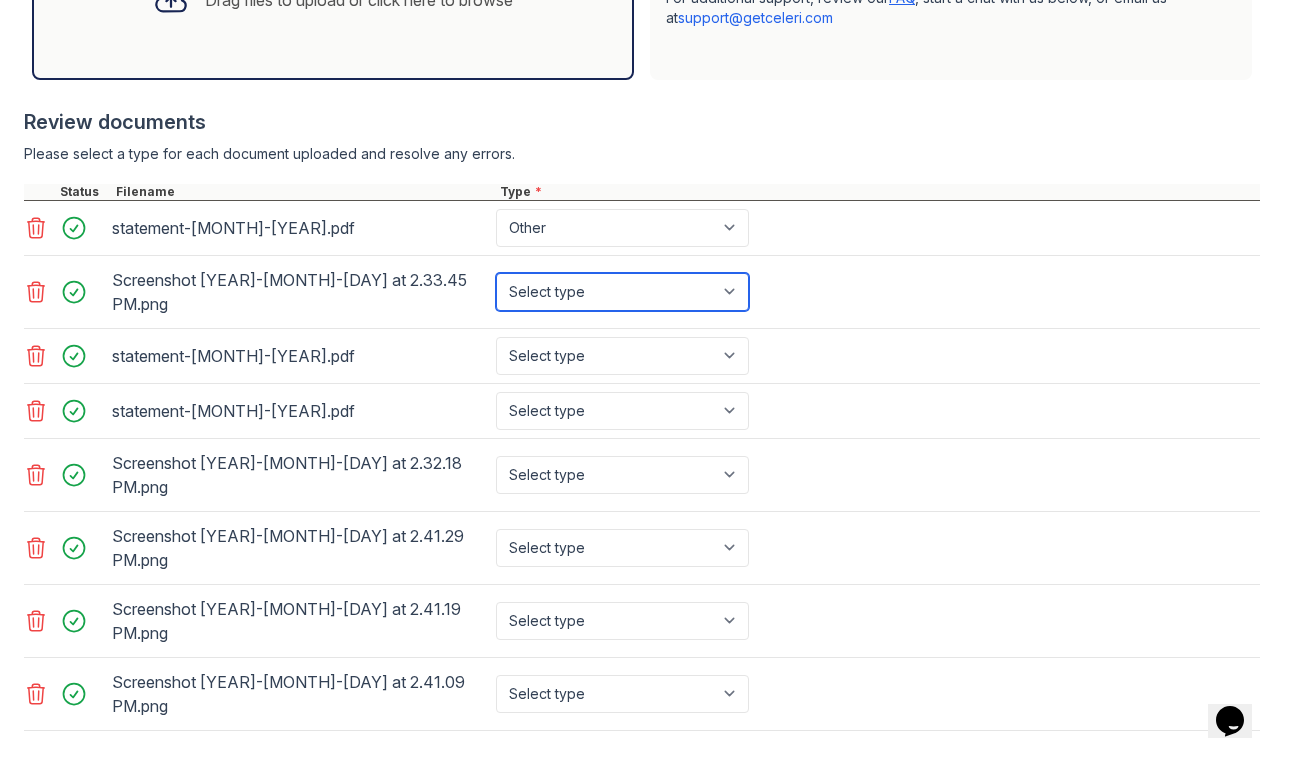 click on "Select type
Paystub
Bank Statement
Offer Letter
Tax Documents
Benefit Award Letter
Investment Account Statement
Other" at bounding box center [622, 292] 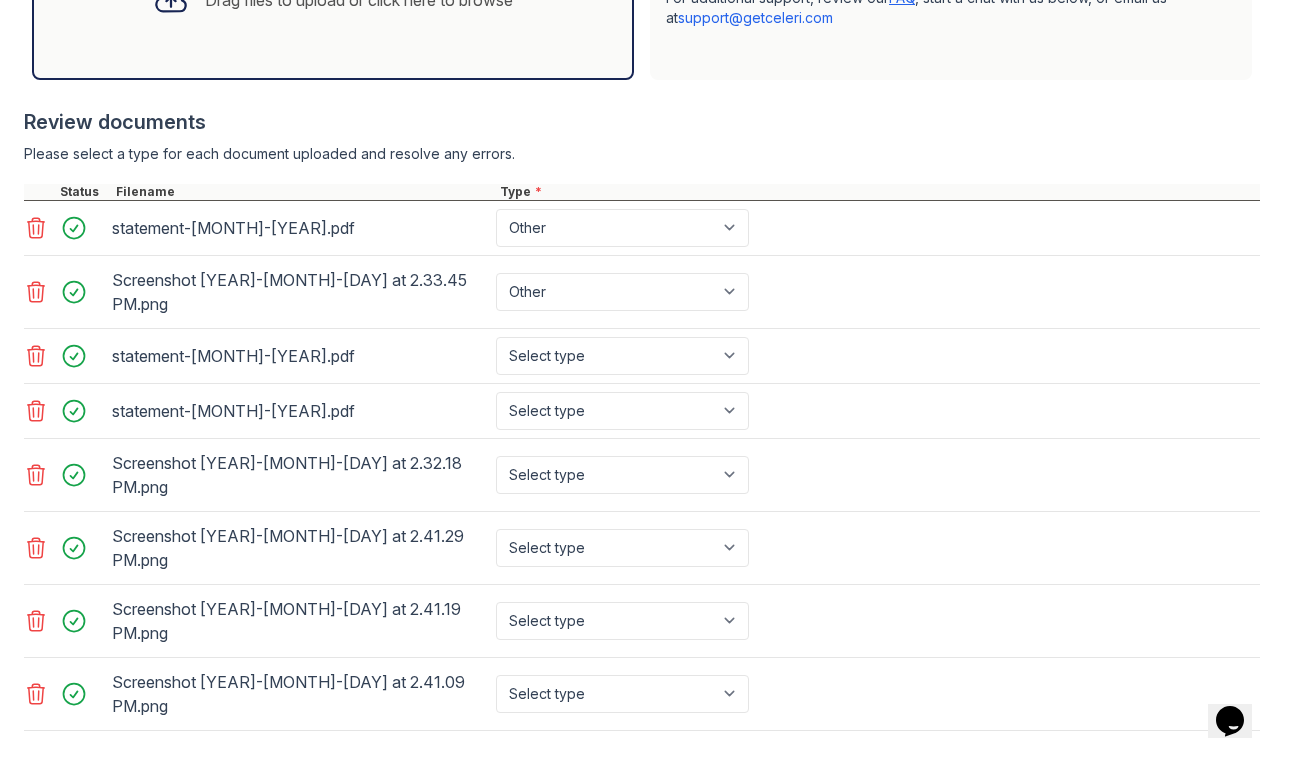 click on "statement-Apr-2025.pdf
Select type
Paystub
Bank Statement
Offer Letter
Tax Documents
Benefit Award Letter
Investment Account Statement
Other" at bounding box center [642, 356] 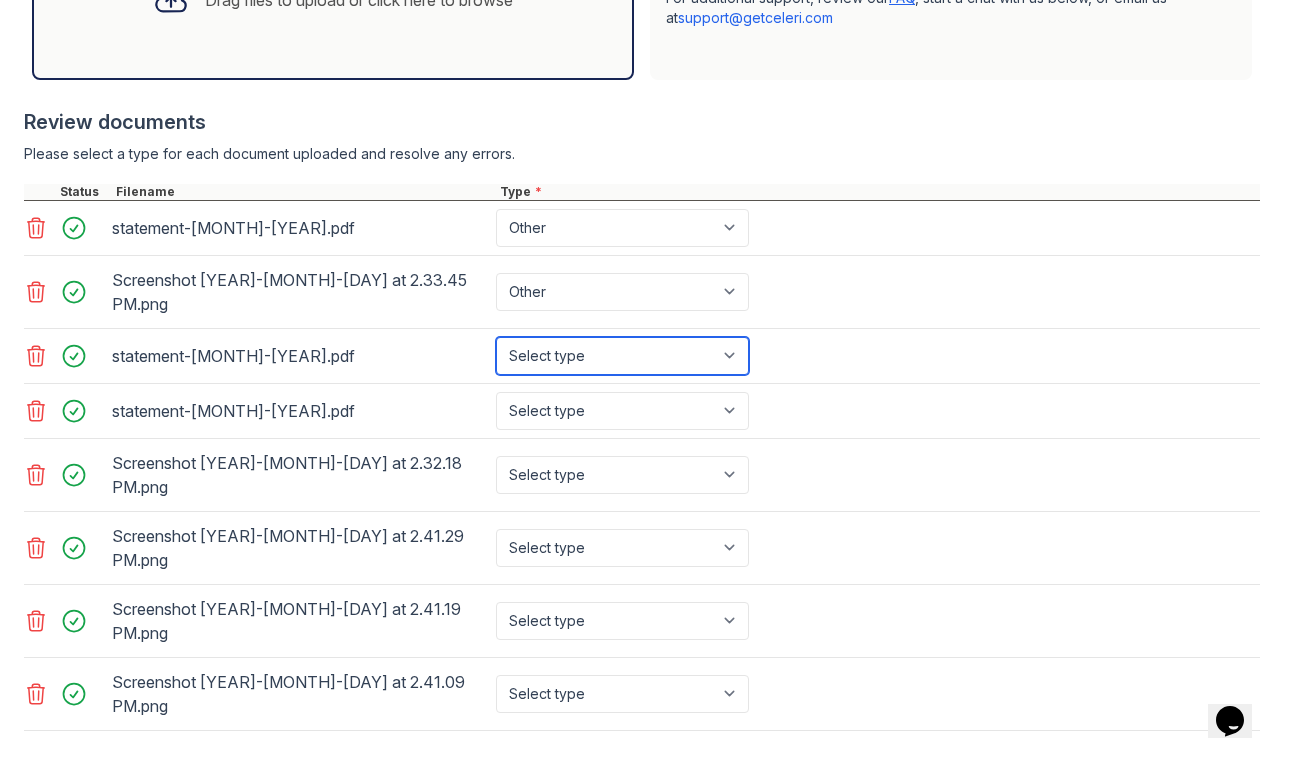 click on "Select type
Paystub
Bank Statement
Offer Letter
Tax Documents
Benefit Award Letter
Investment Account Statement
Other" at bounding box center [622, 356] 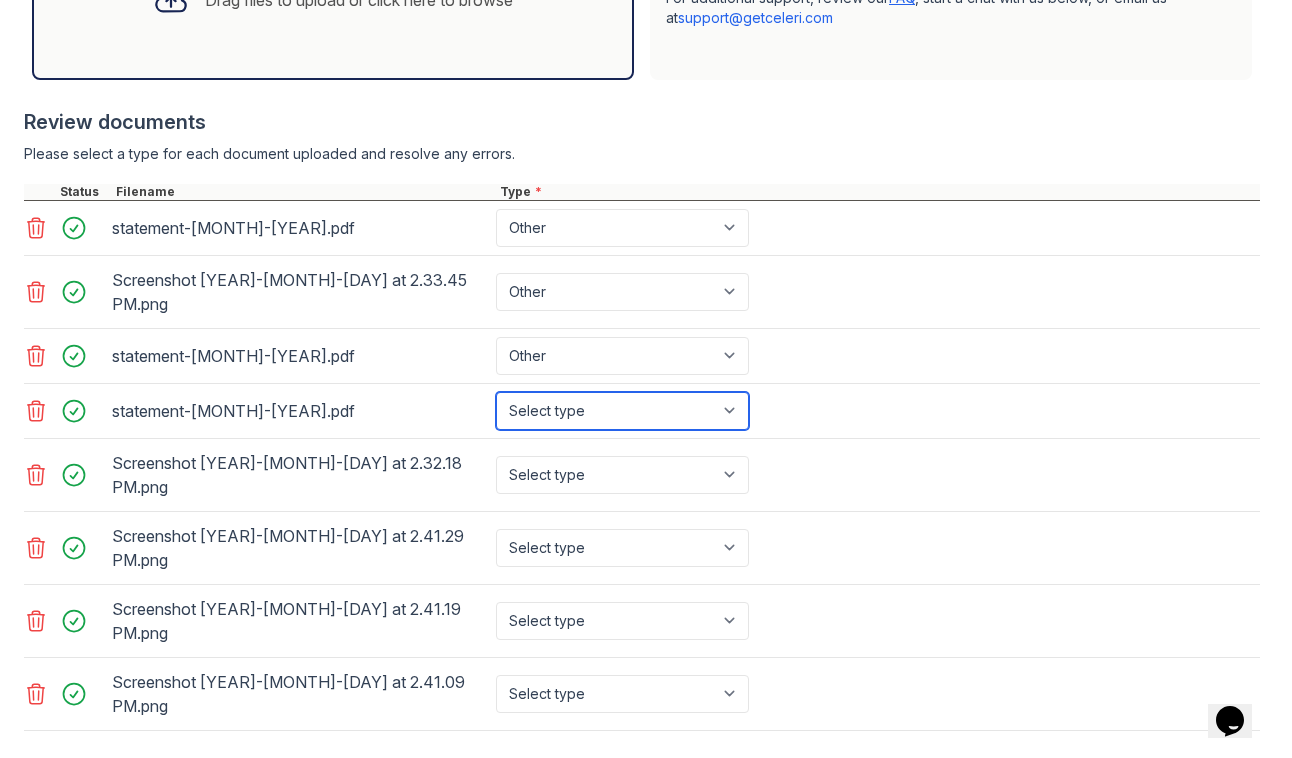 click on "Select type
Paystub
Bank Statement
Offer Letter
Tax Documents
Benefit Award Letter
Investment Account Statement
Other" at bounding box center (622, 411) 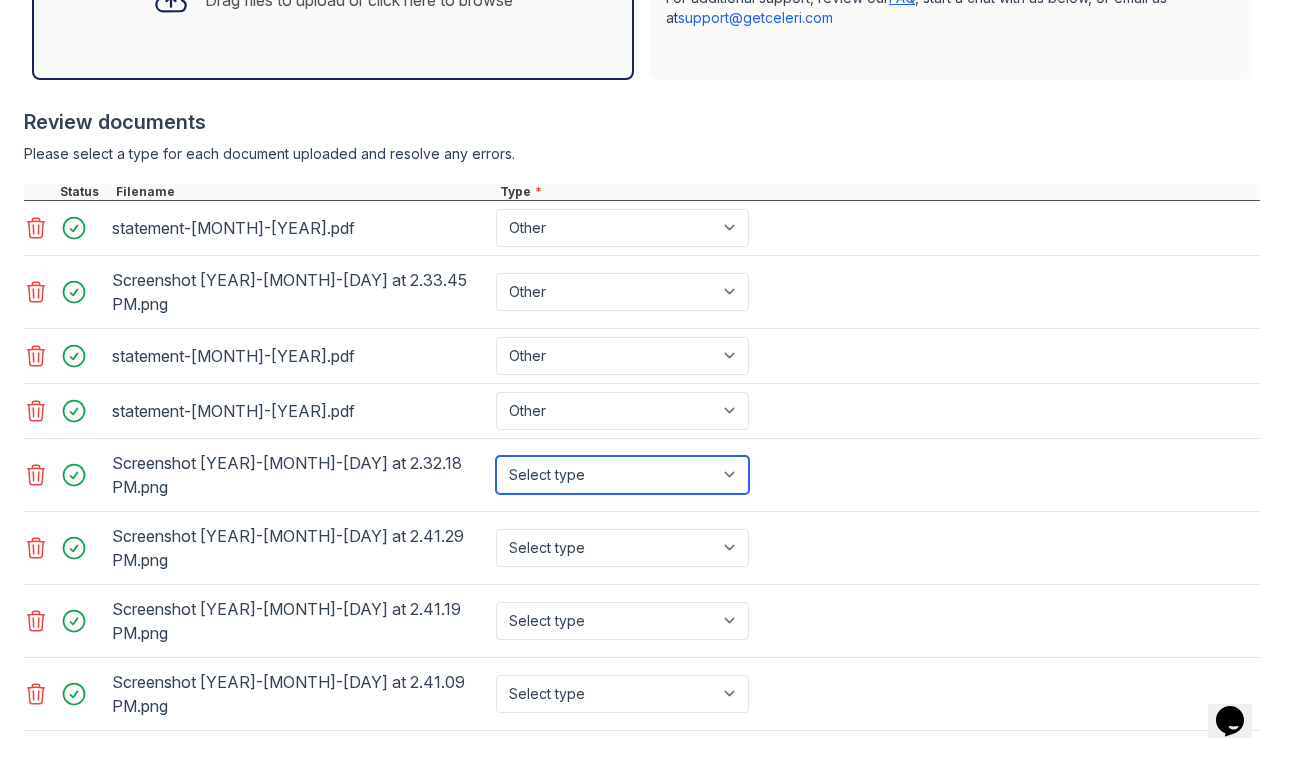 click on "Select type
Paystub
Bank Statement
Offer Letter
Tax Documents
Benefit Award Letter
Investment Account Statement
Other" at bounding box center (622, 475) 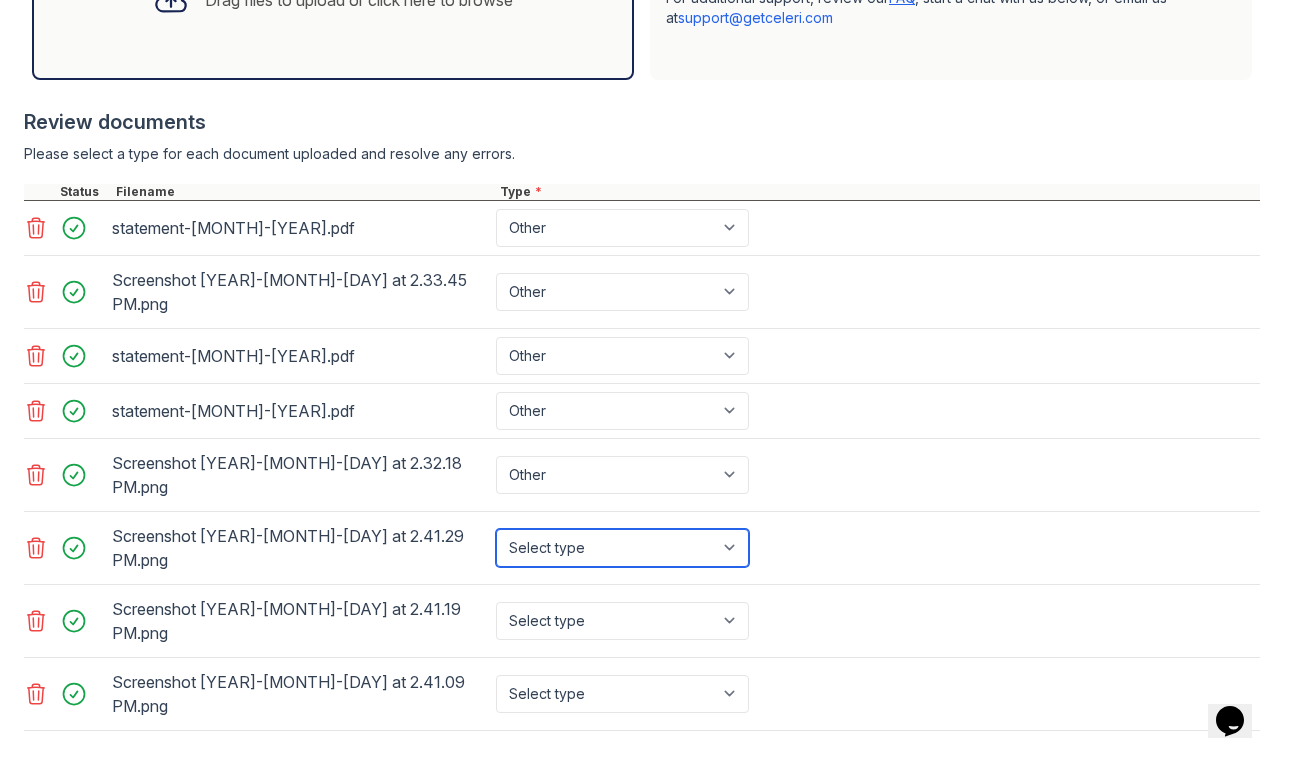 click on "Select type
Paystub
Bank Statement
Offer Letter
Tax Documents
Benefit Award Letter
Investment Account Statement
Other" at bounding box center (622, 548) 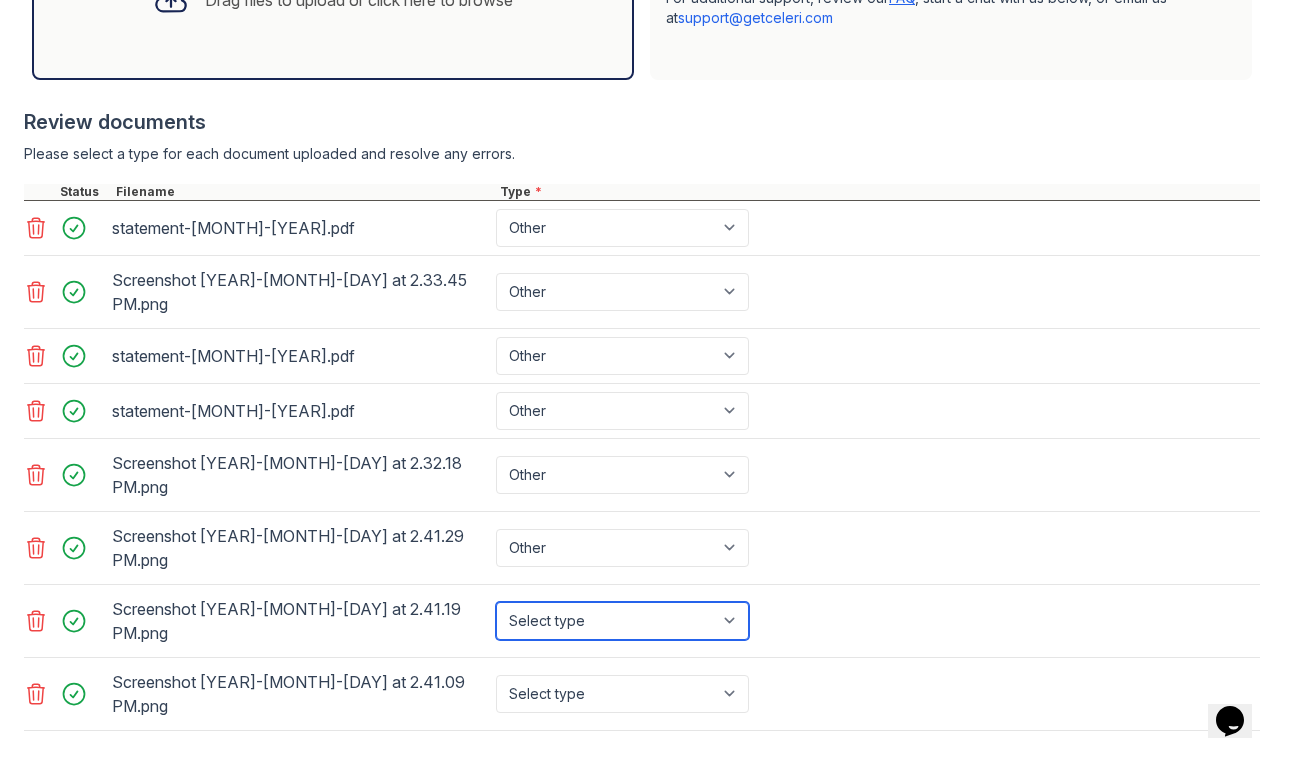 click on "Select type
Paystub
Bank Statement
Offer Letter
Tax Documents
Benefit Award Letter
Investment Account Statement
Other" at bounding box center (622, 621) 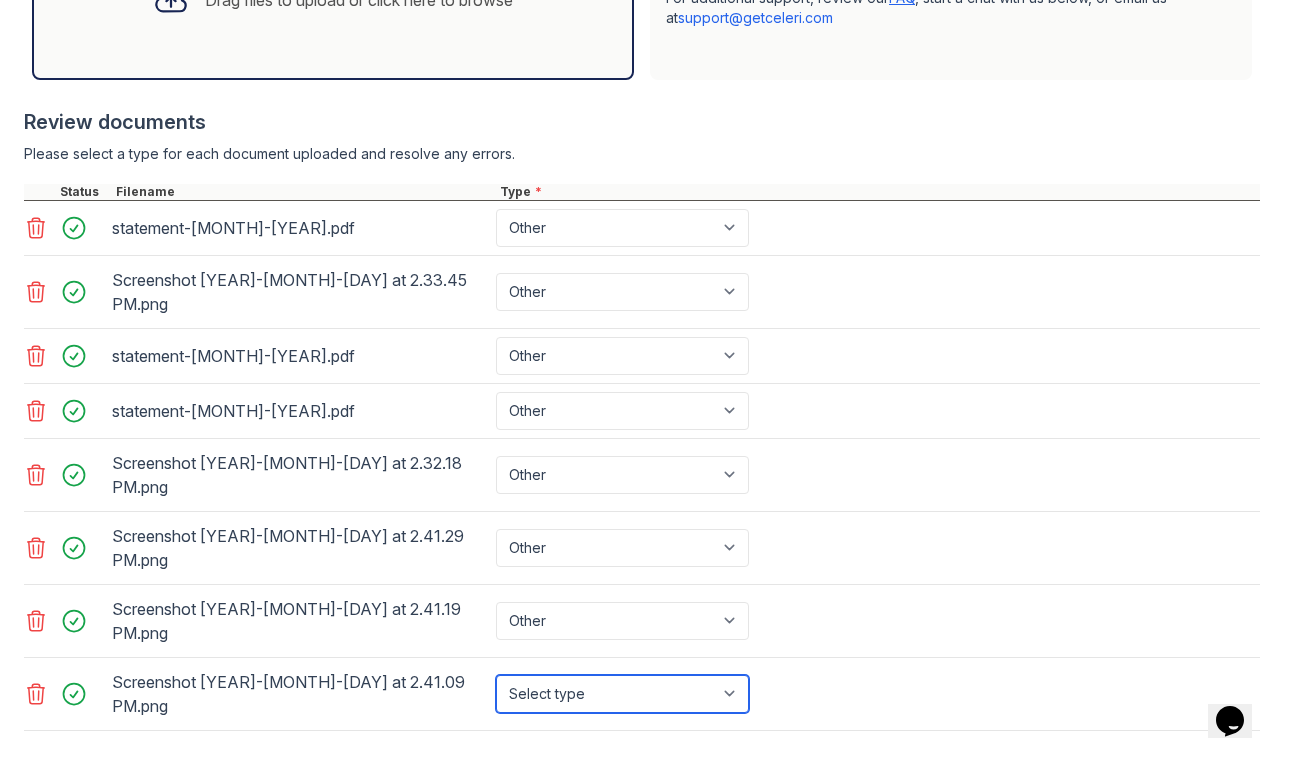 click on "Select type
Paystub
Bank Statement
Offer Letter
Tax Documents
Benefit Award Letter
Investment Account Statement
Other" at bounding box center [622, 694] 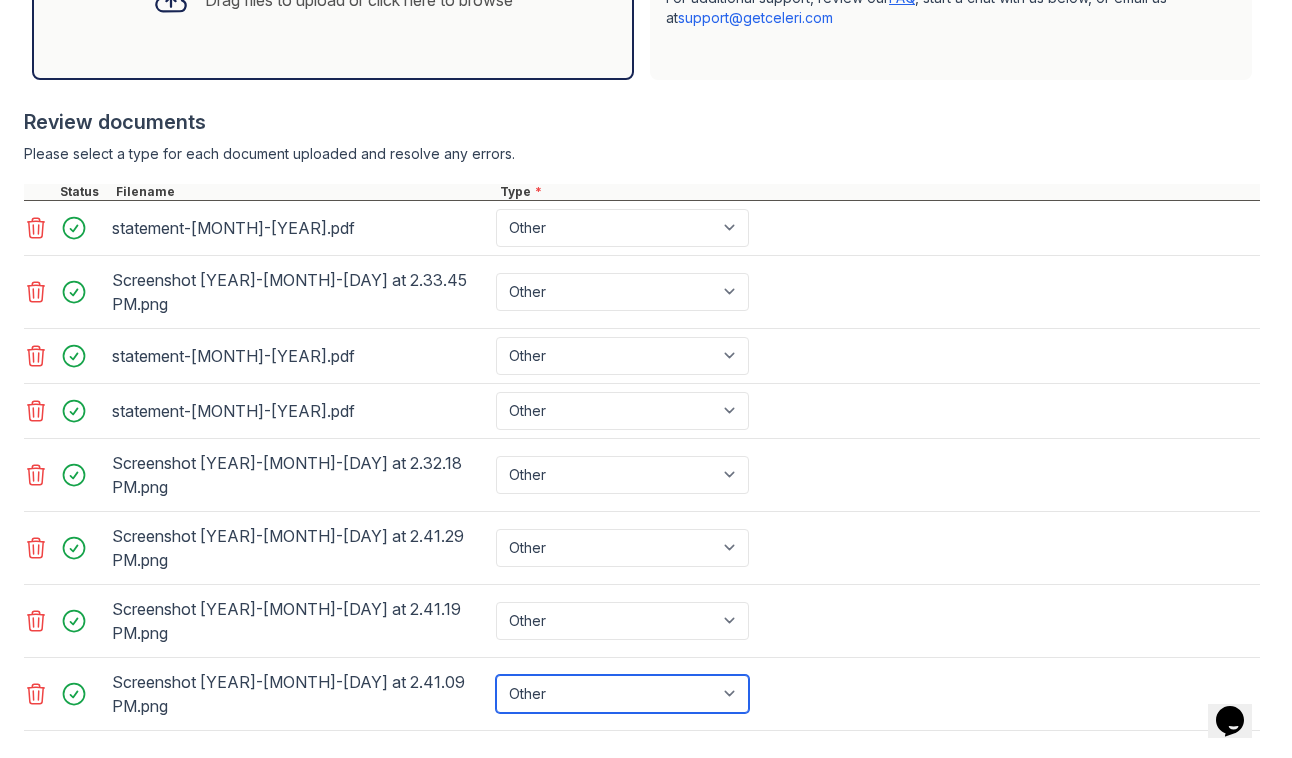 scroll, scrollTop: 707, scrollLeft: 0, axis: vertical 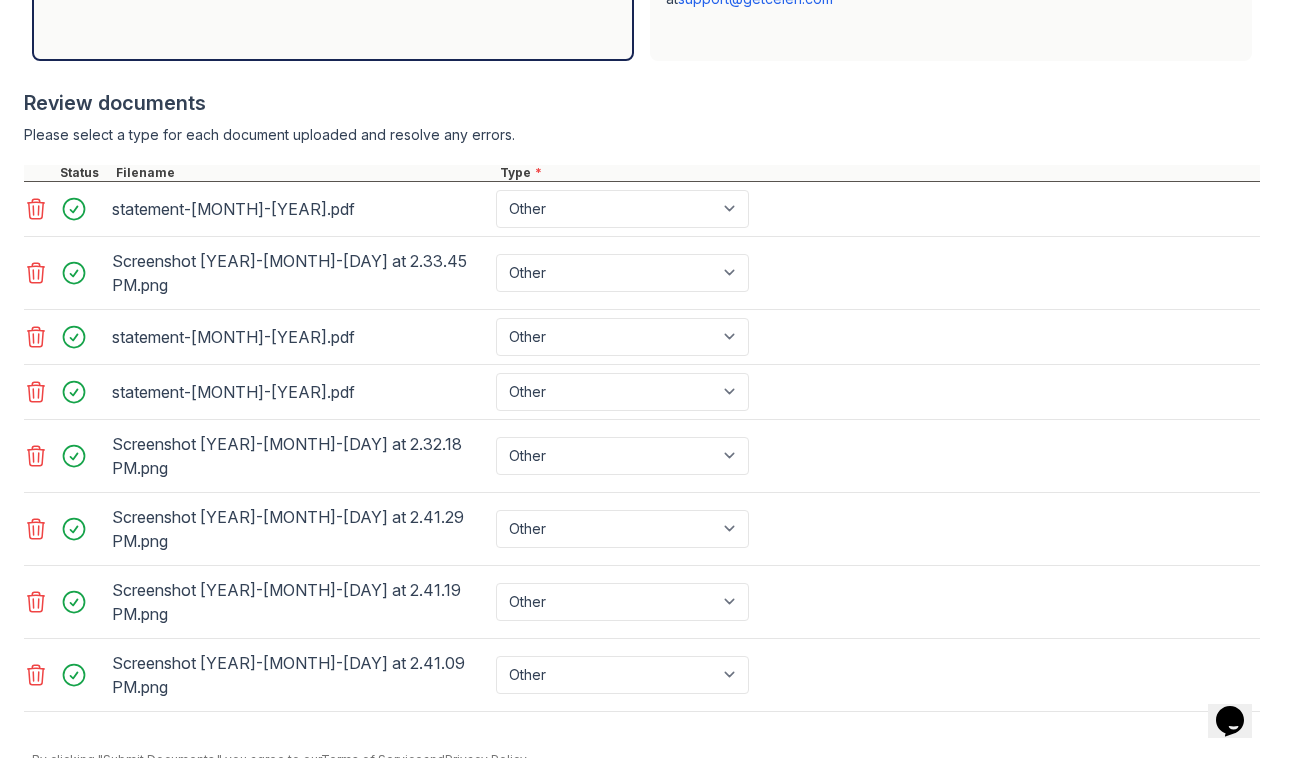 click on "By clicking "Submit Documents," you agree to our
Terms of Service
and
Privacy Policy." at bounding box center (646, 760) 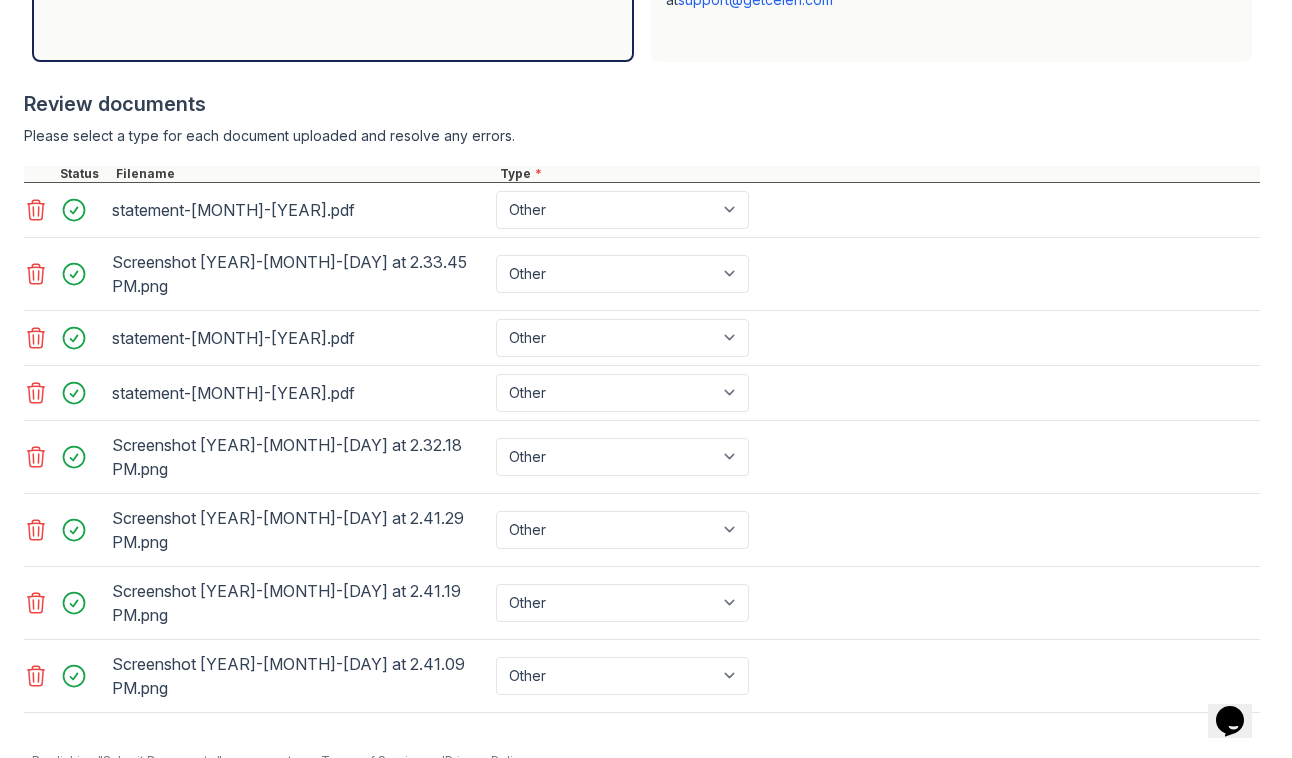 scroll, scrollTop: 707, scrollLeft: 0, axis: vertical 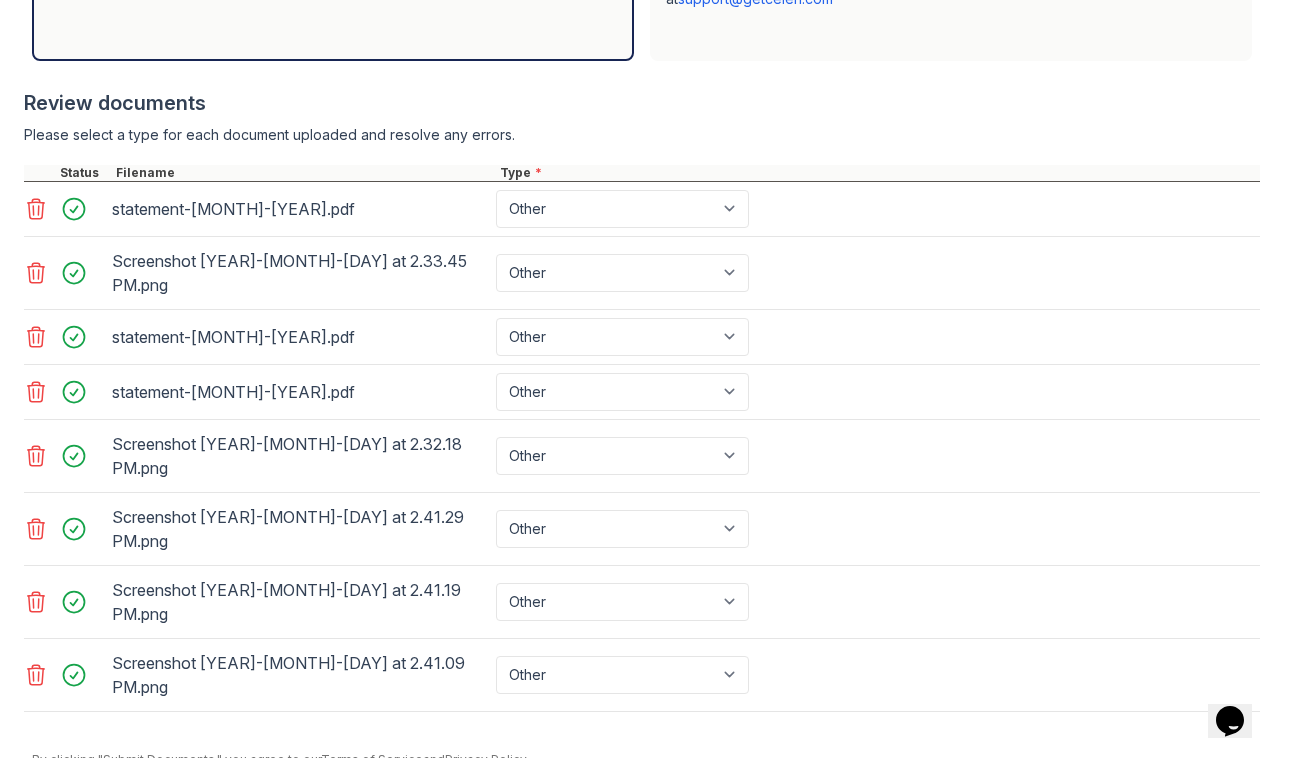 click on "Submit documents" at bounding box center [121, 792] 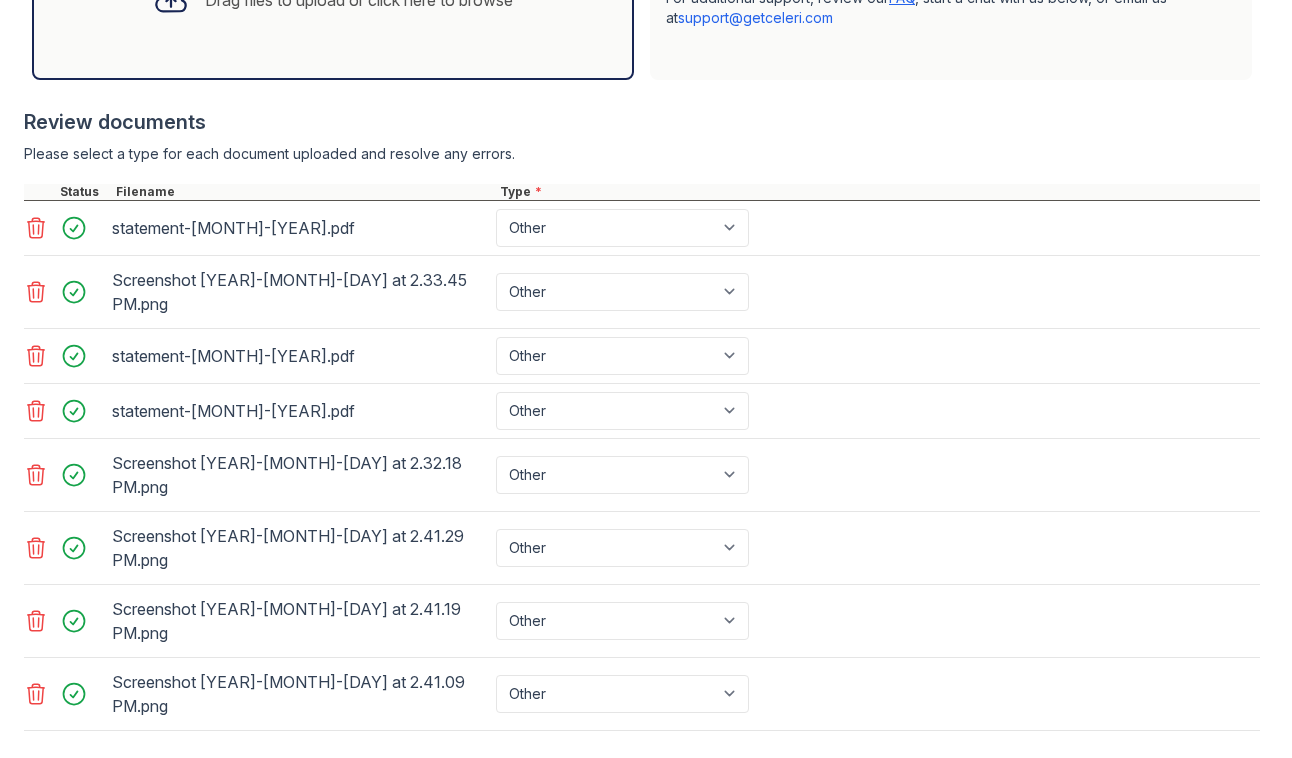 scroll, scrollTop: 742, scrollLeft: 0, axis: vertical 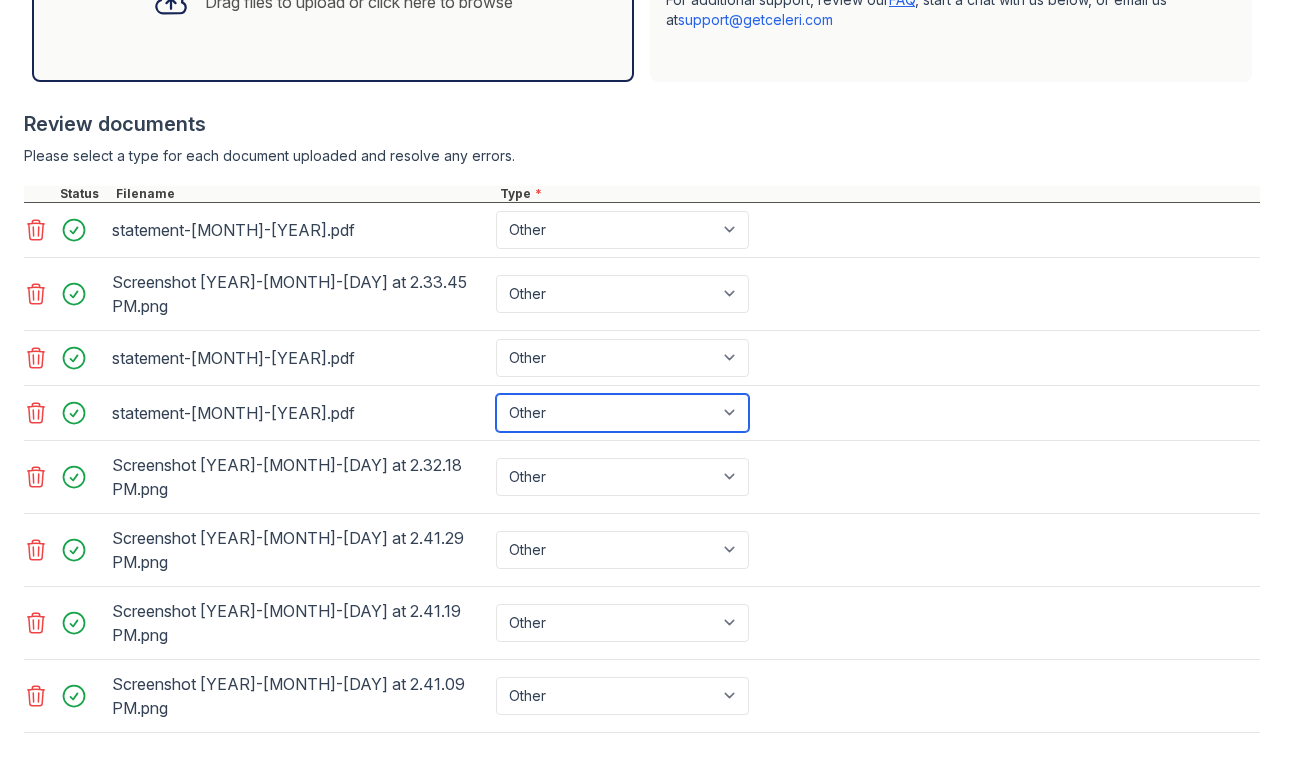 click on "Paystub
Bank Statement
Offer Letter
Tax Documents
Benefit Award Letter
Investment Account Statement
Other" at bounding box center [622, 413] 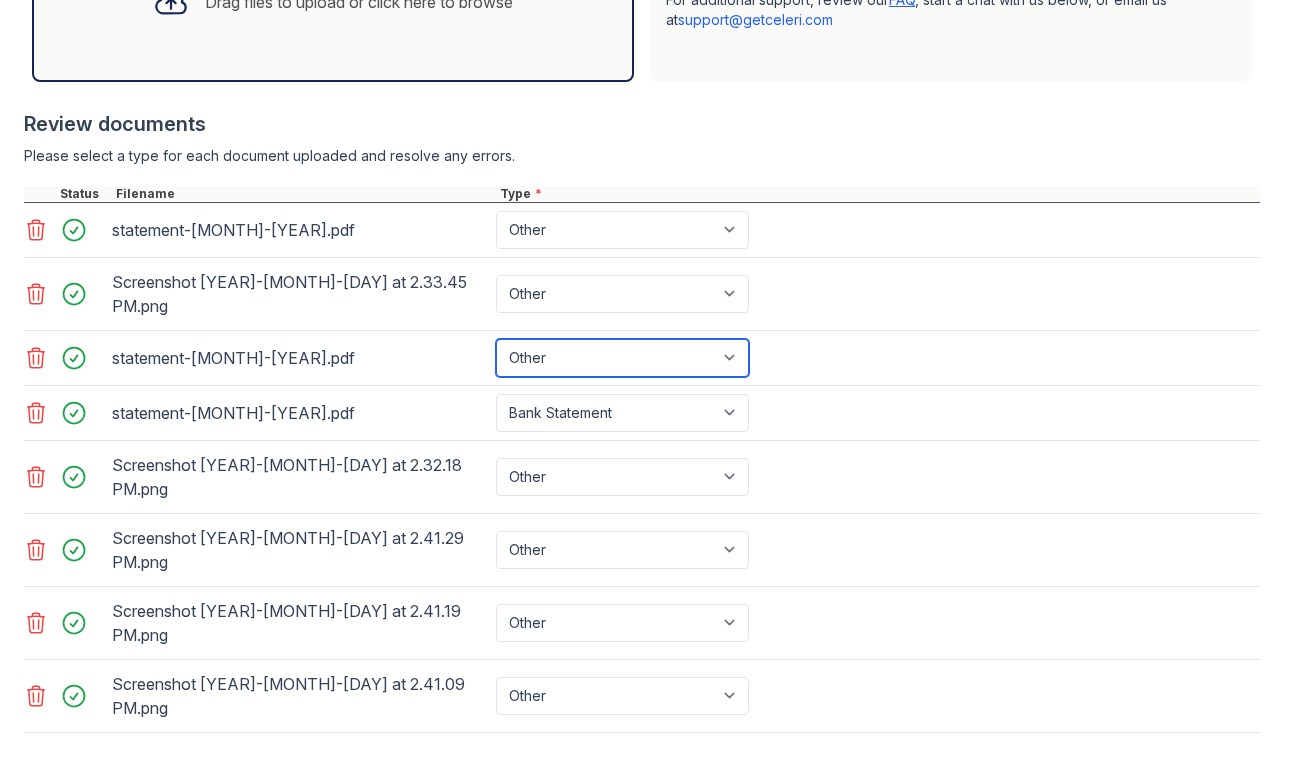 click on "Paystub
Bank Statement
Offer Letter
Tax Documents
Benefit Award Letter
Investment Account Statement
Other" at bounding box center [622, 358] 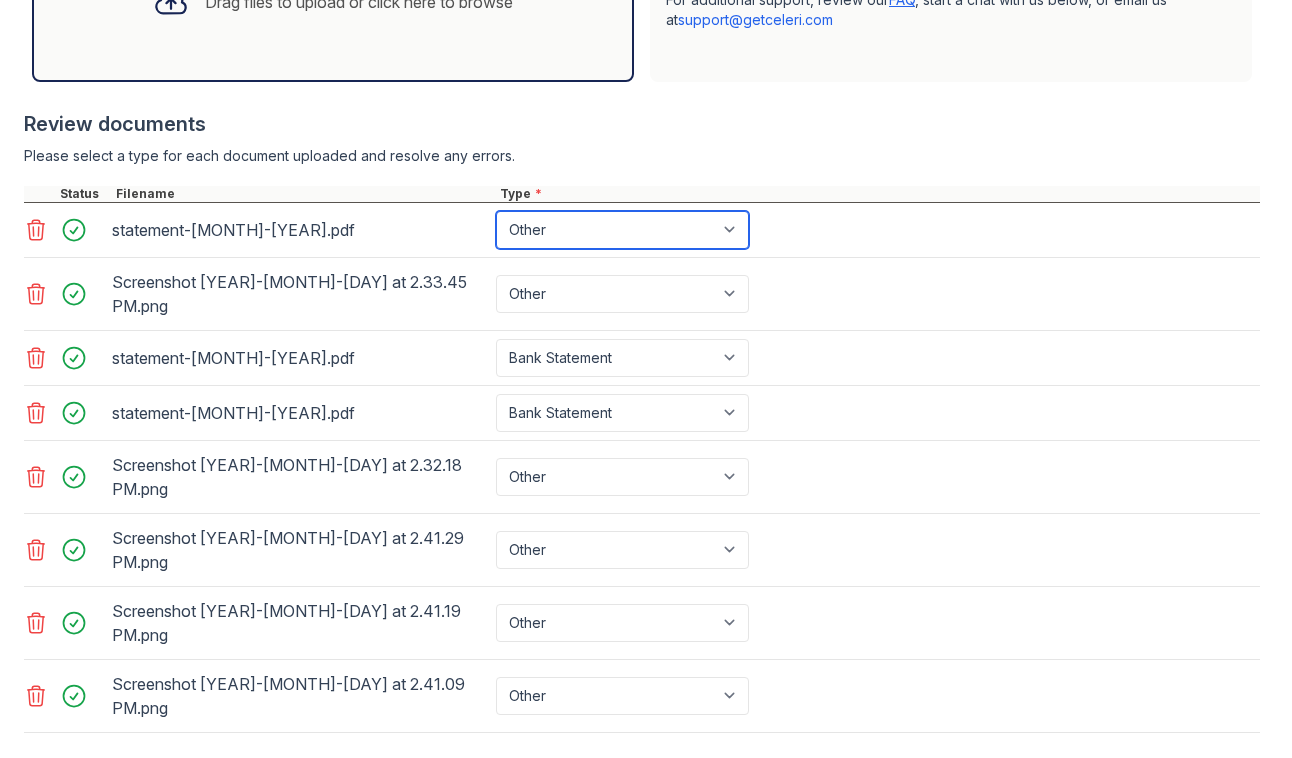 click on "Paystub
Bank Statement
Offer Letter
Tax Documents
Benefit Award Letter
Investment Account Statement
Other" at bounding box center (622, 230) 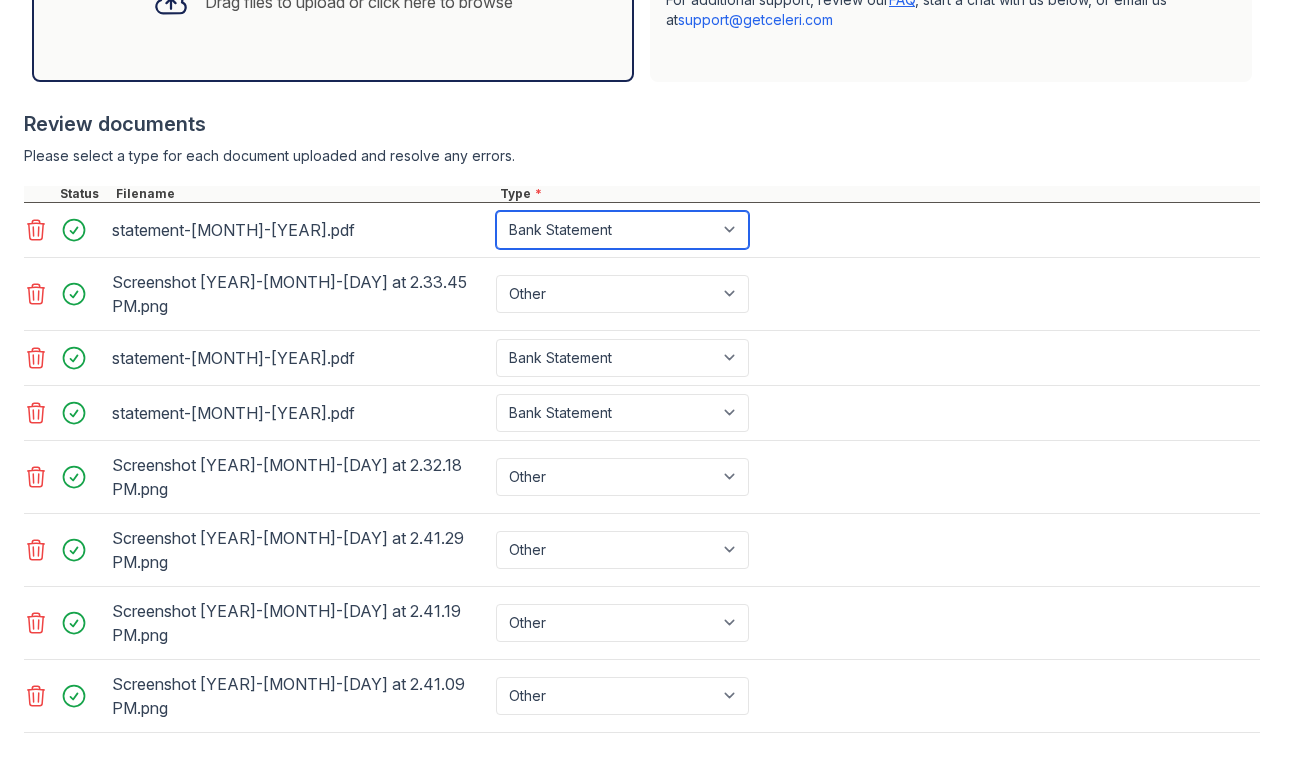 click on "Paystub
Bank Statement
Offer Letter
Tax Documents
Benefit Award Letter
Investment Account Statement
Other" at bounding box center (622, 230) 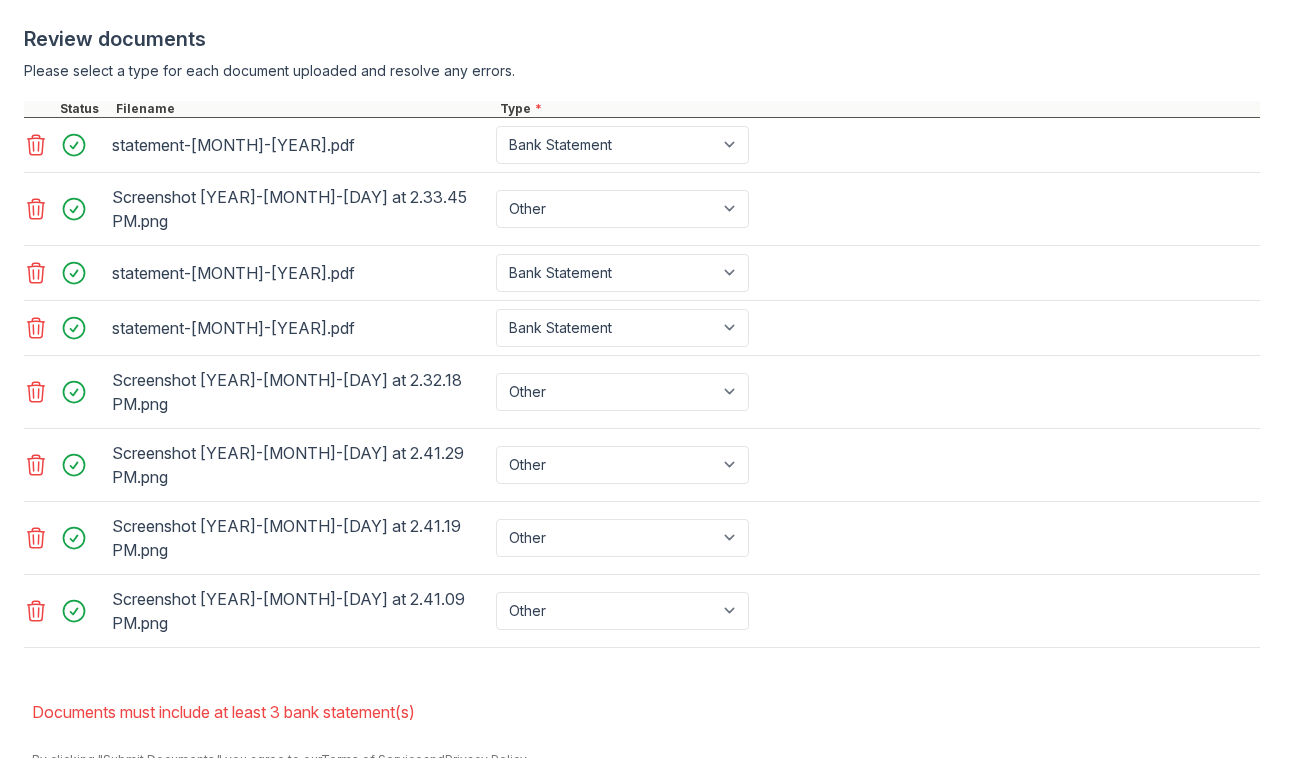click on "Submit documents" at bounding box center (121, 792) 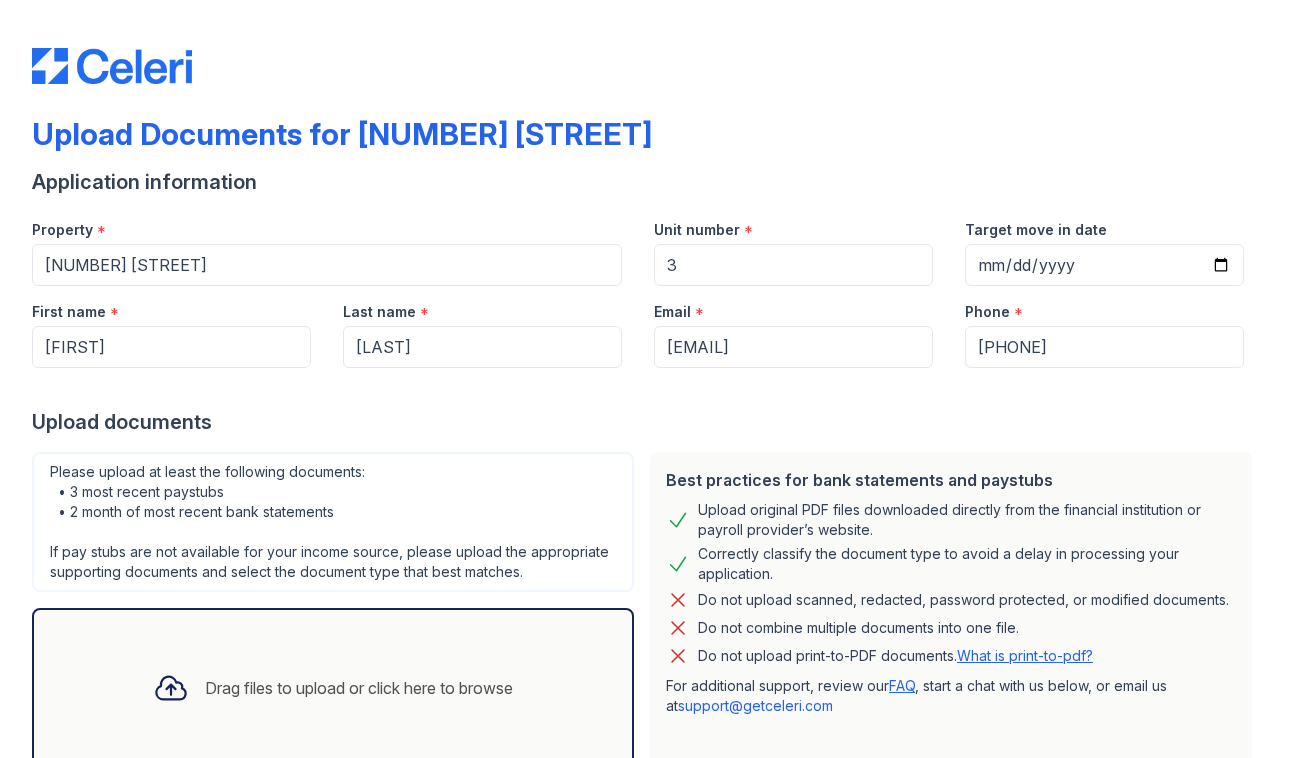 scroll, scrollTop: 0, scrollLeft: 0, axis: both 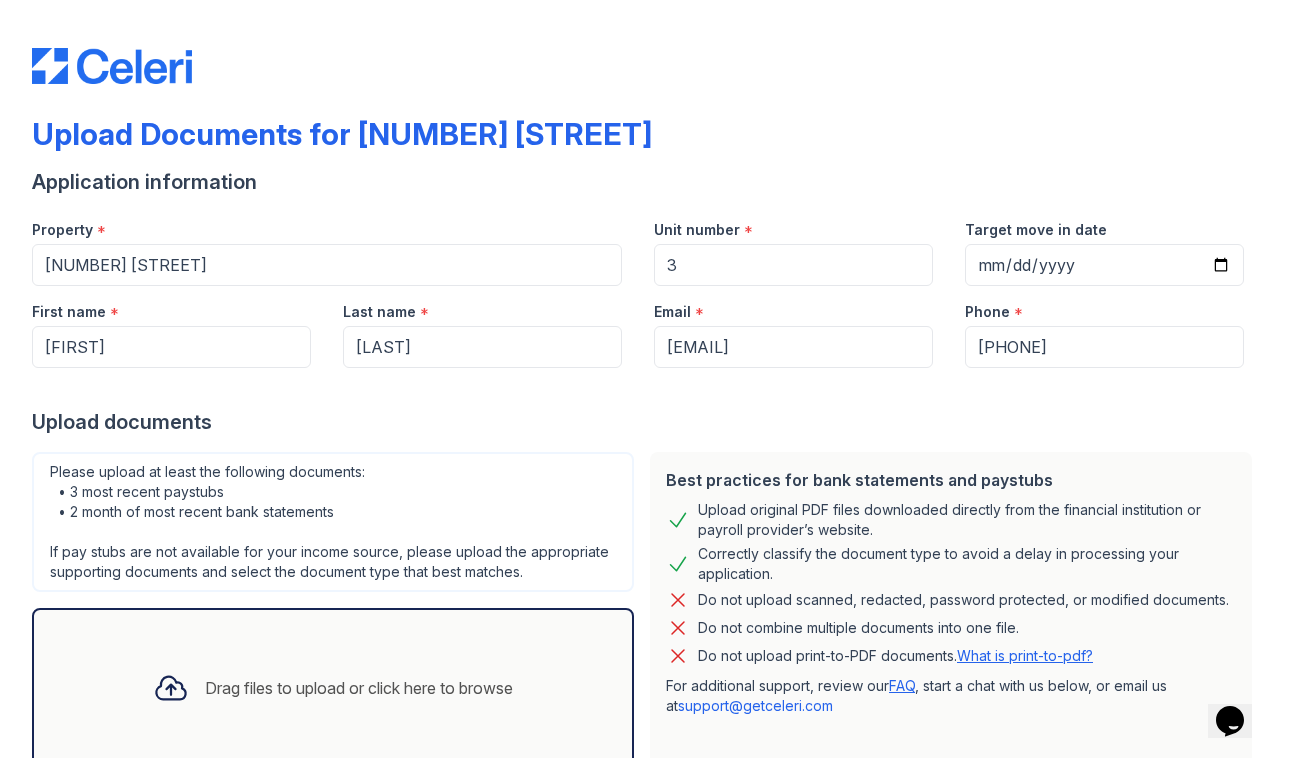type on "3" 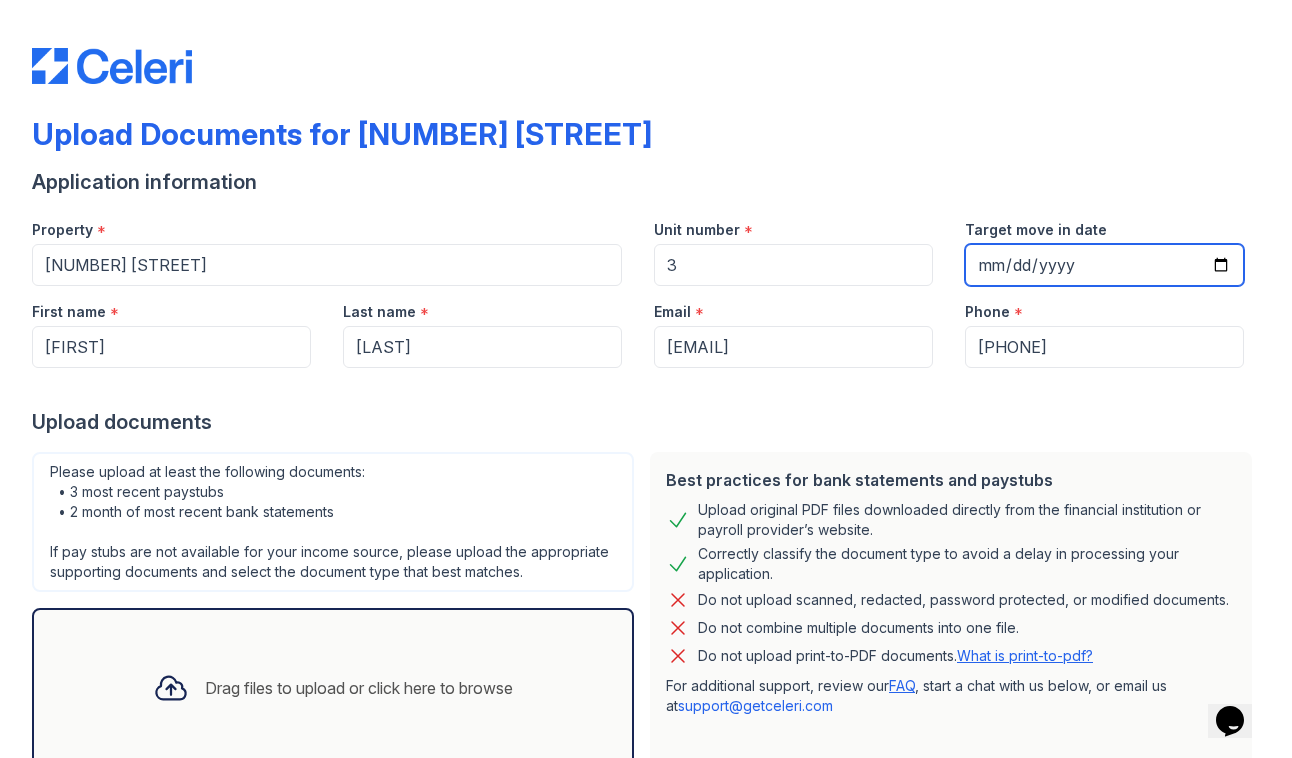 click on "Target move in date" at bounding box center [1104, 265] 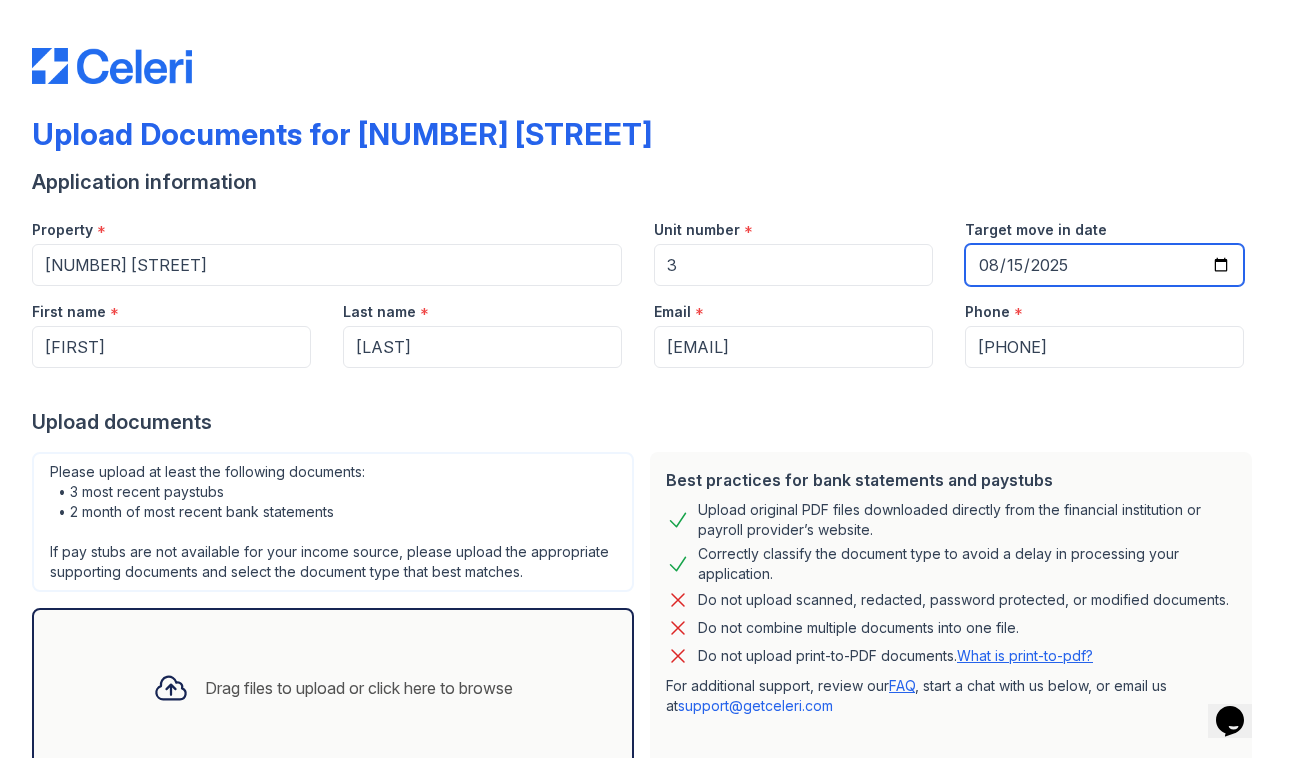 type on "2025-08-15" 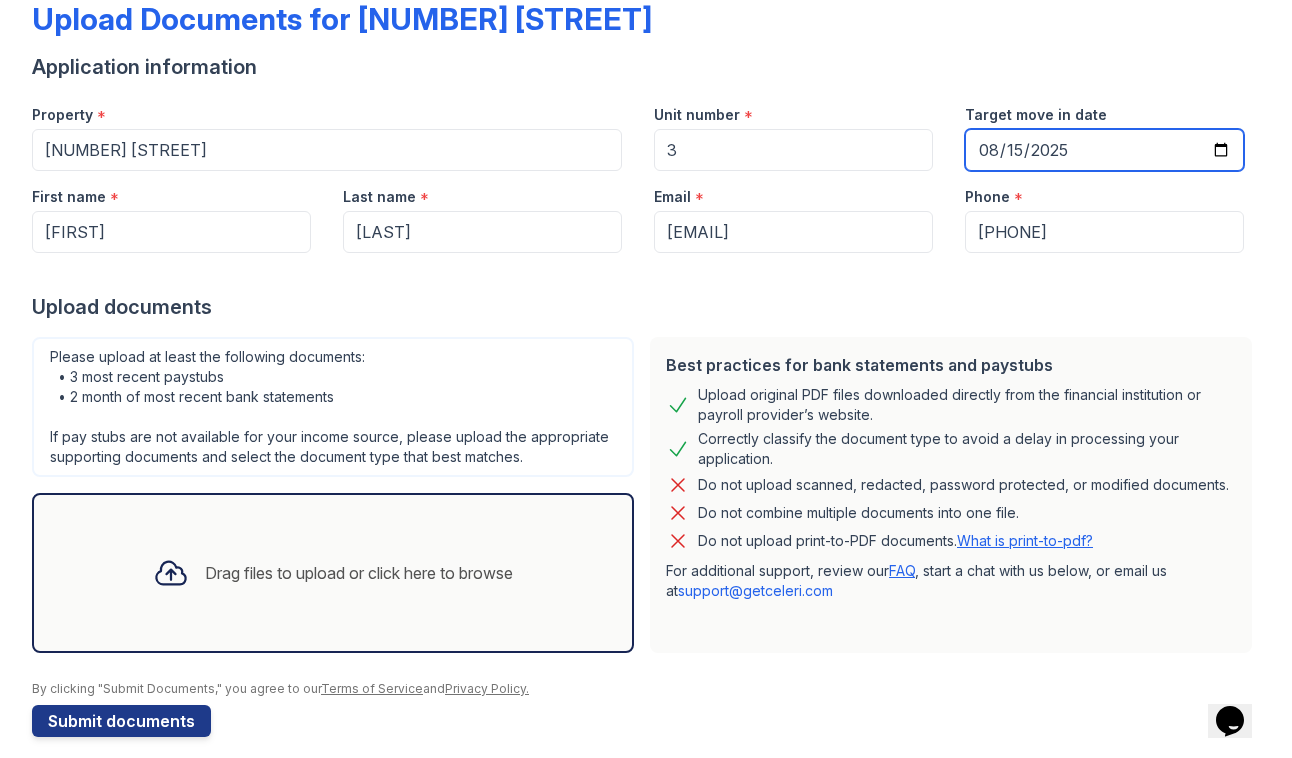 scroll, scrollTop: 134, scrollLeft: 0, axis: vertical 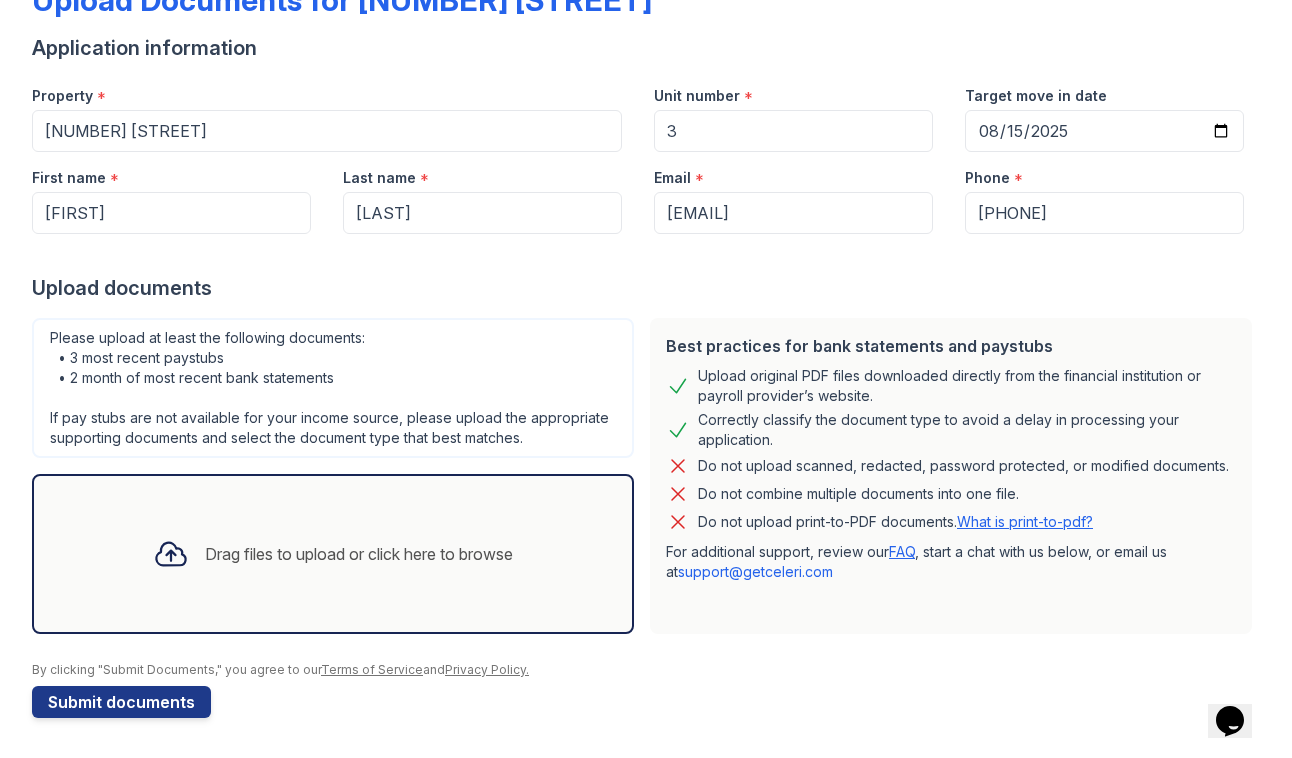 click on "Upload Documents for
[NUMBER] [STREET]
Application information
Property
*
[NUMBER] [STREET]
Unit number
*
3
Target move in date
2025-08-15
First name
*
[FIRST]
Last name
*
[LAST]
Email
*
[EMAIL]
Phone
*
[PHONE]
Upload documents
Best practices for bank statements and paystubs
Upload original PDF files downloaded directly from the financial institution or payroll provider’s website.
Correctly classify the document type to avoid a delay in processing your application.
Do not upload scanned, redacted, password protected, or modified documents.
Do not combine multiple documents into one file.
Do not upload print-to-PDF documents.
What is print-to-pdf?
For additional support, review our
FAQ" at bounding box center [646, 300] 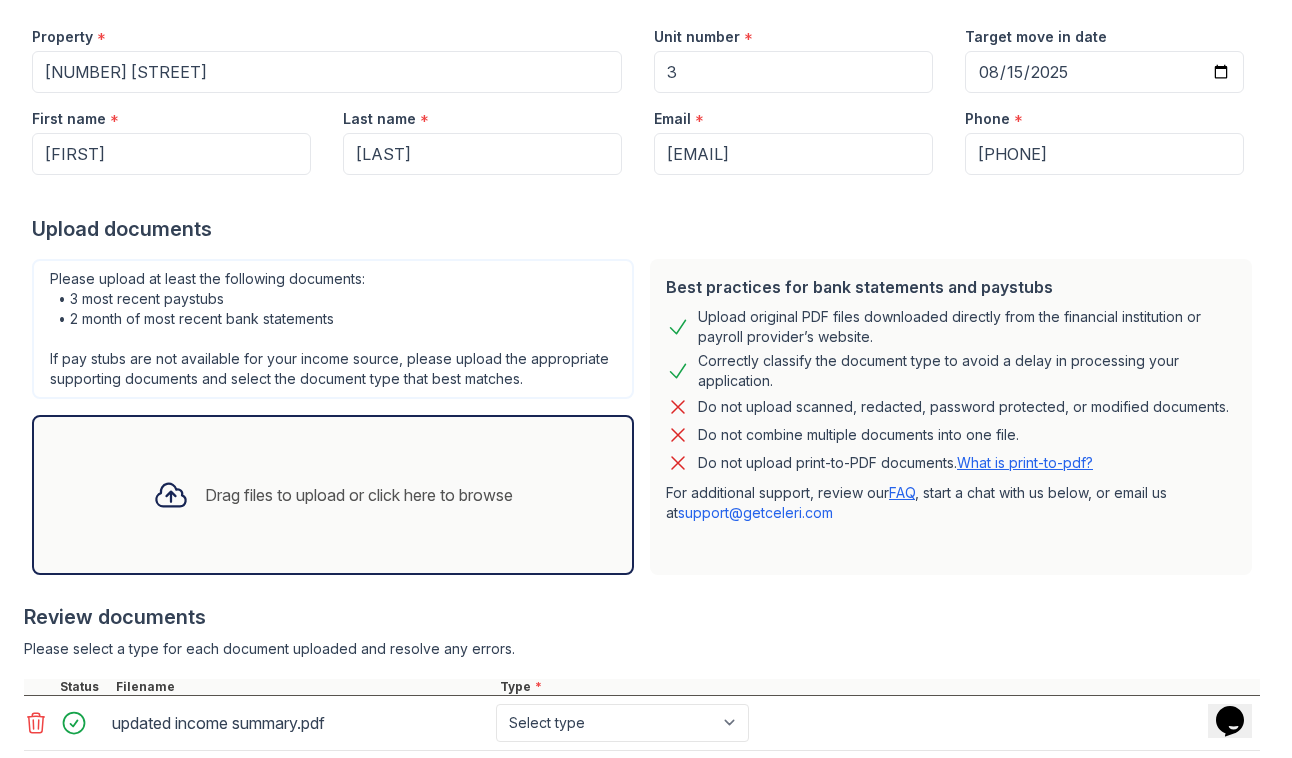 scroll, scrollTop: 322, scrollLeft: 0, axis: vertical 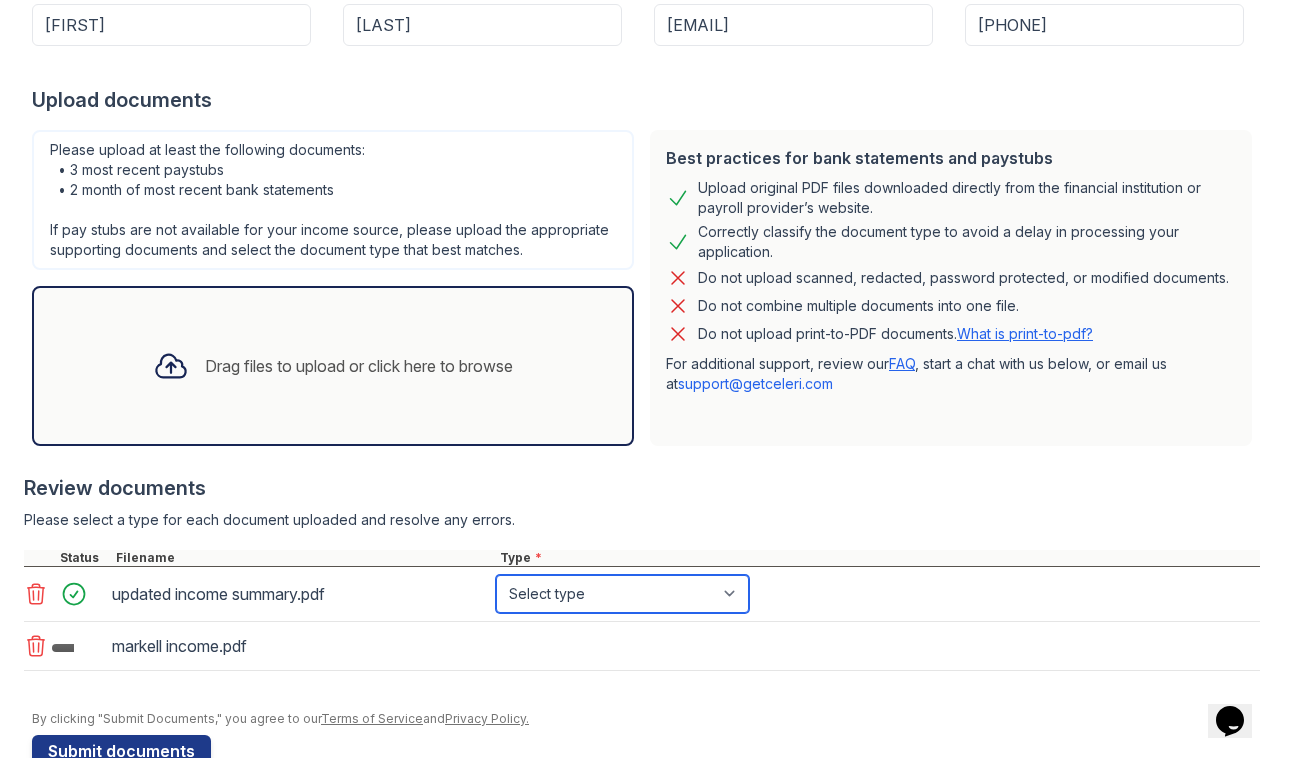 click on "Select type
Paystub
Bank Statement
Offer Letter
Tax Documents
Benefit Award Letter
Investment Account Statement
Other" at bounding box center (622, 594) 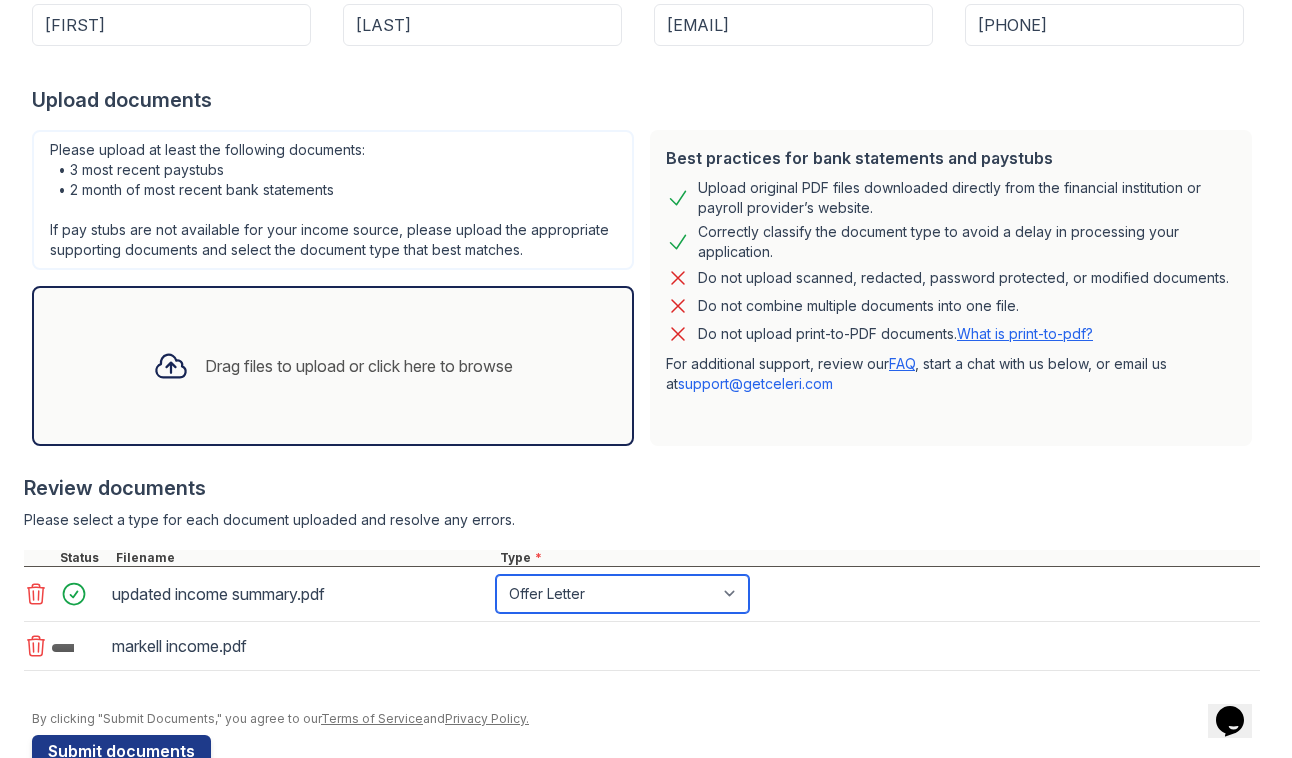 scroll, scrollTop: 371, scrollLeft: 0, axis: vertical 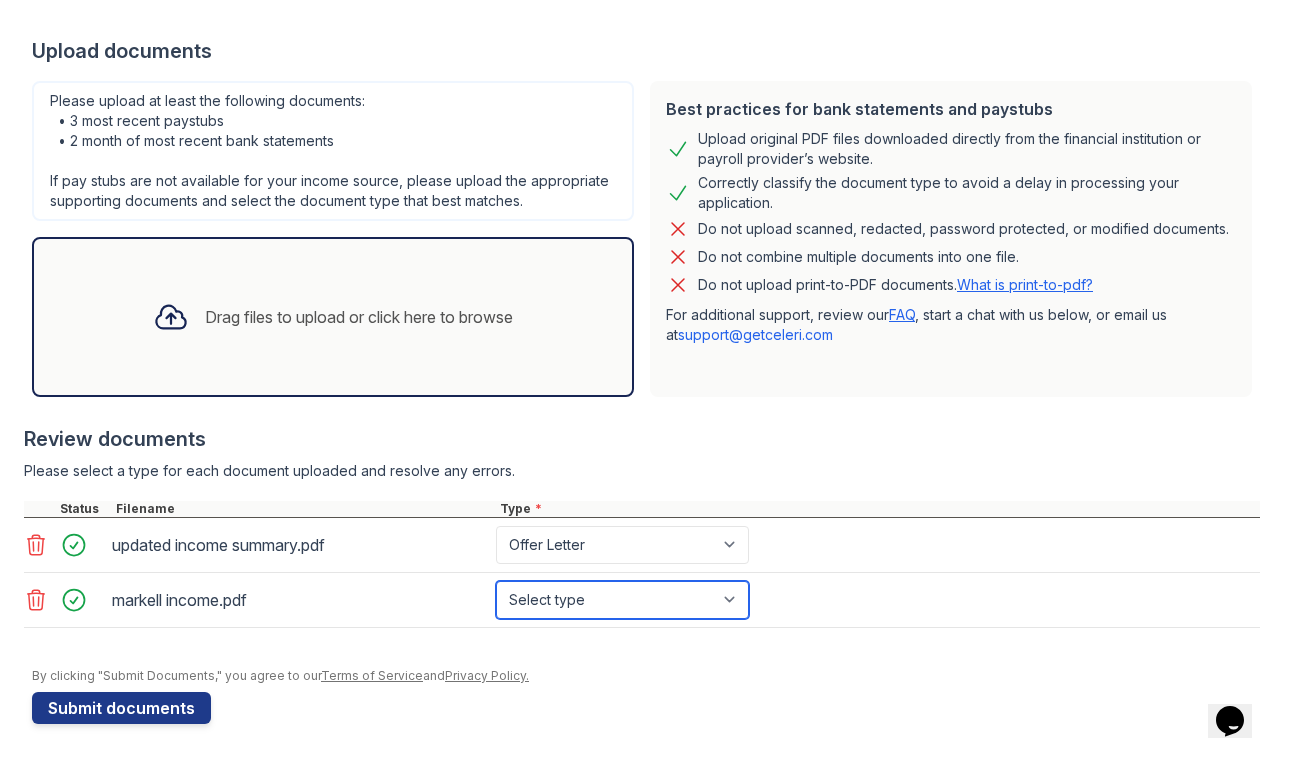 click on "Select type
Paystub
Bank Statement
Offer Letter
Tax Documents
Benefit Award Letter
Investment Account Statement
Other" at bounding box center (622, 600) 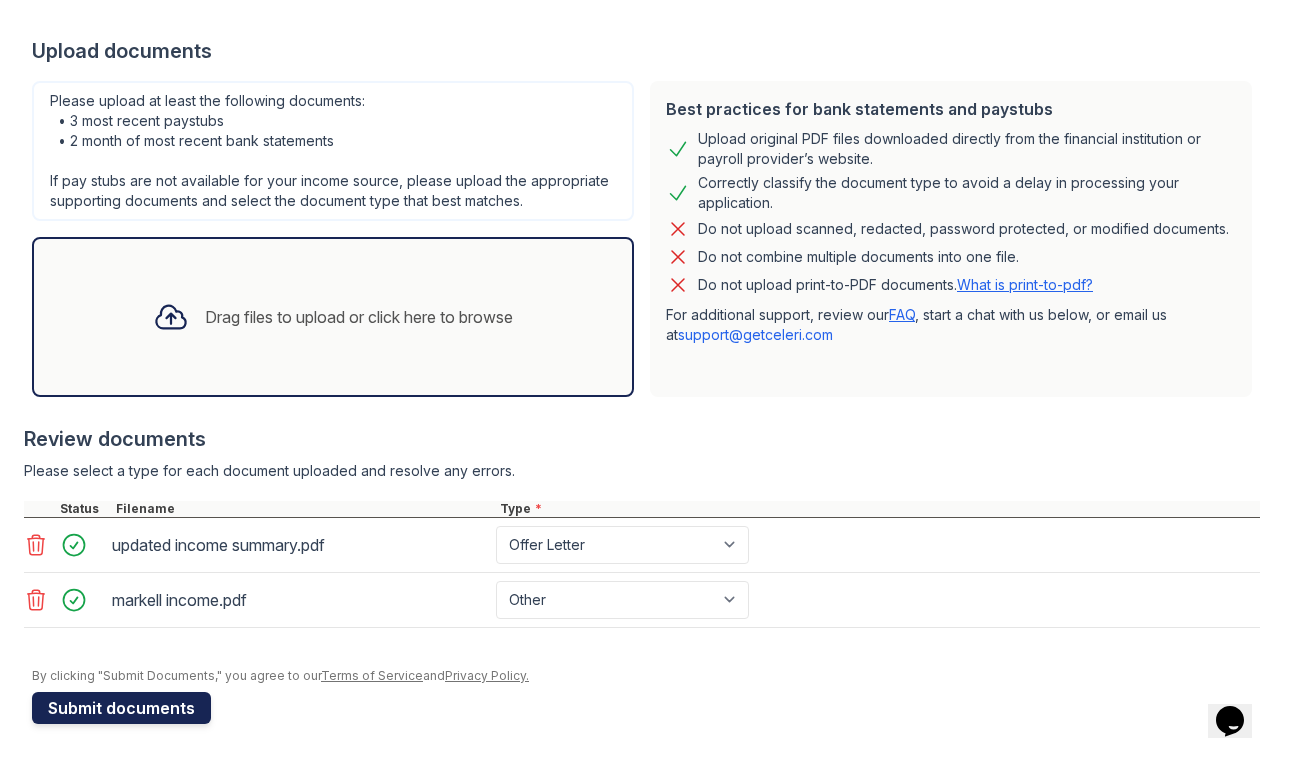 click on "Submit documents" at bounding box center (121, 708) 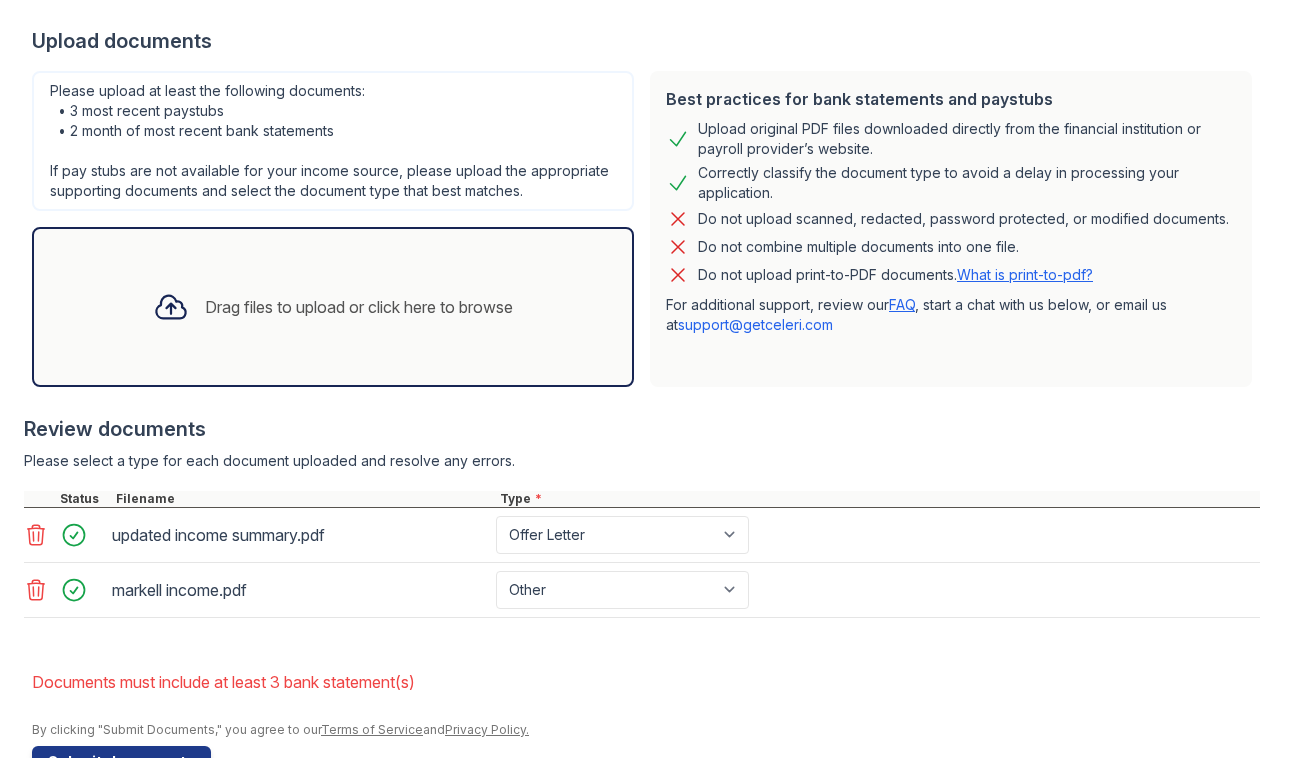scroll, scrollTop: 497, scrollLeft: 0, axis: vertical 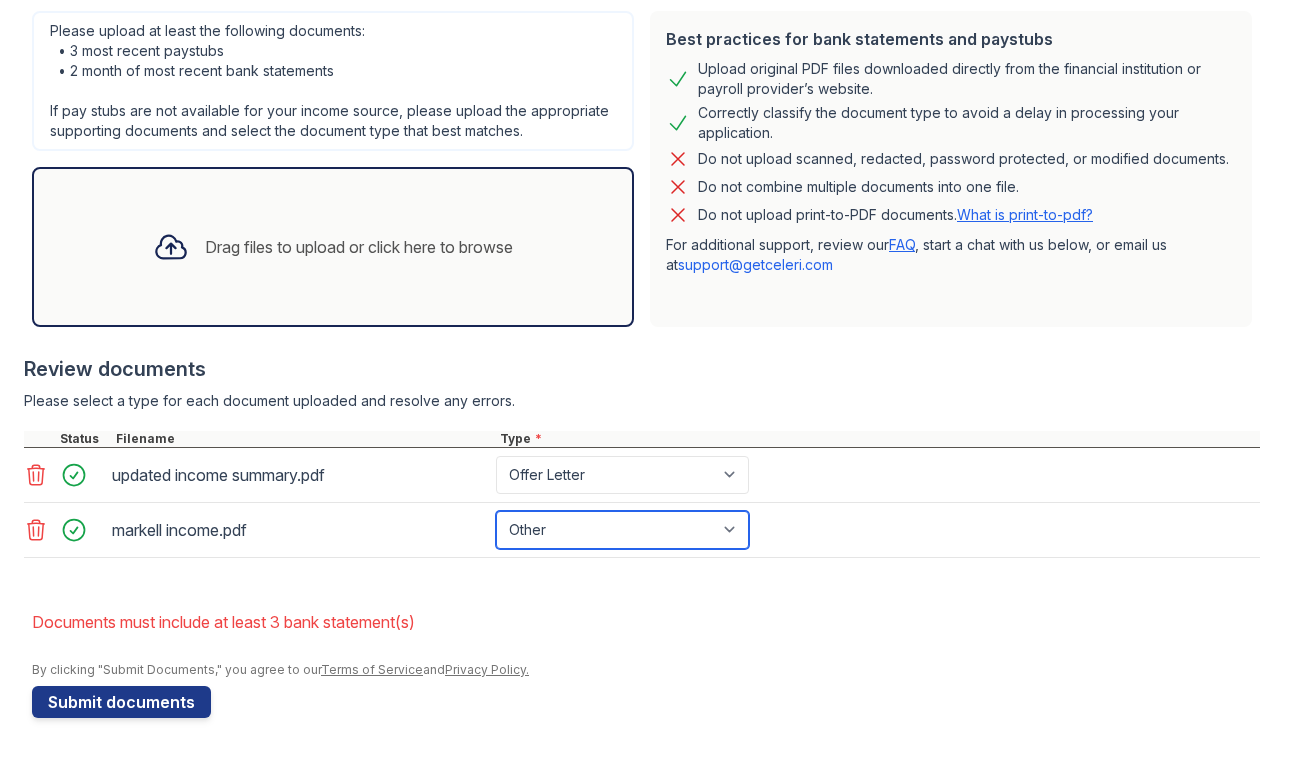 click on "Paystub
Bank Statement
Offer Letter
Tax Documents
Benefit Award Letter
Investment Account Statement
Other" at bounding box center [622, 530] 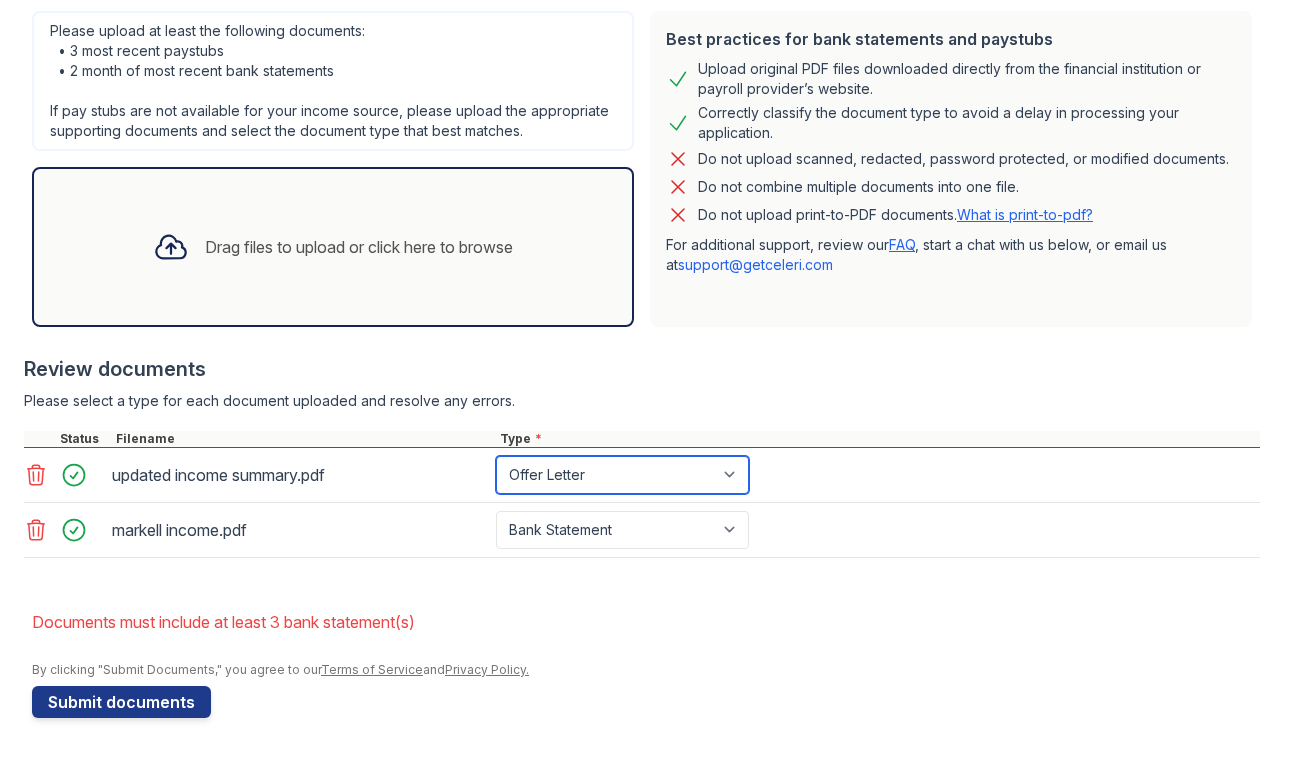 click on "Paystub
Bank Statement
Offer Letter
Tax Documents
Benefit Award Letter
Investment Account Statement
Other" at bounding box center [622, 475] 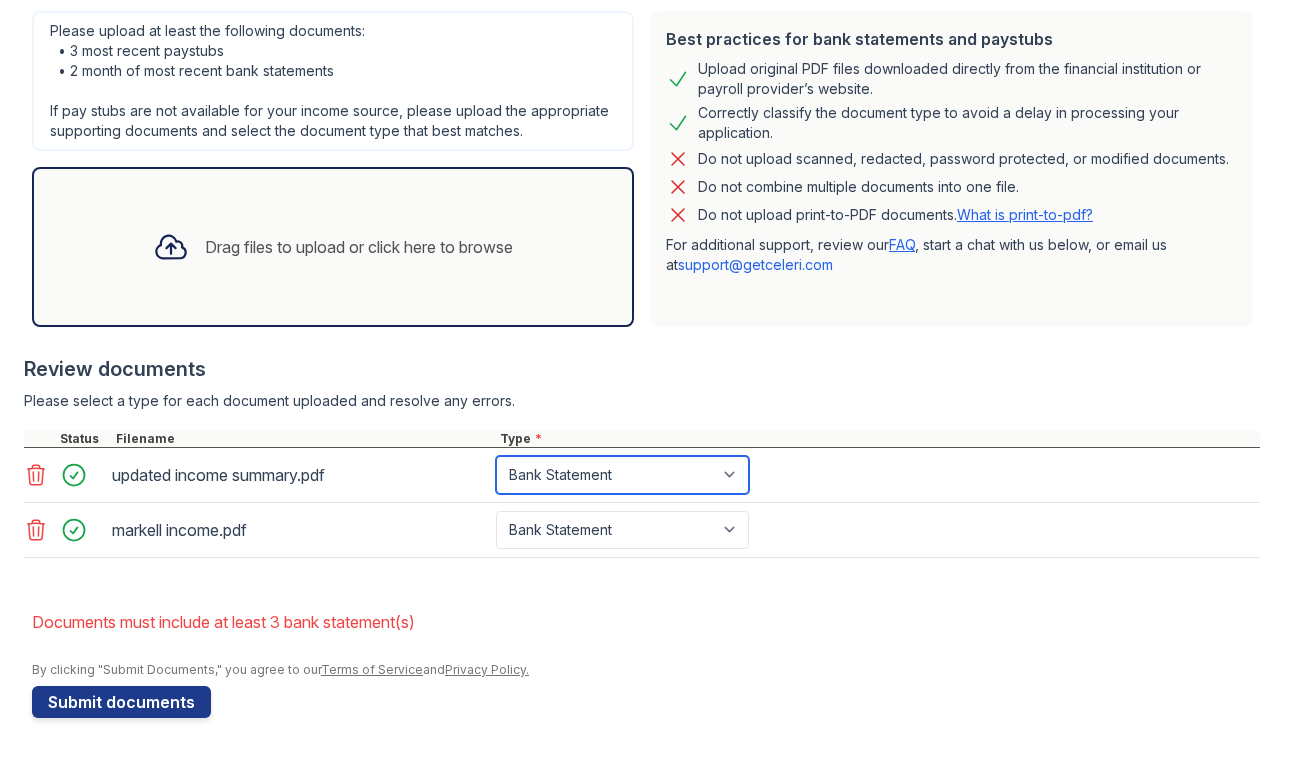 click on "Paystub
Bank Statement
Offer Letter
Tax Documents
Benefit Award Letter
Investment Account Statement
Other" at bounding box center [622, 475] 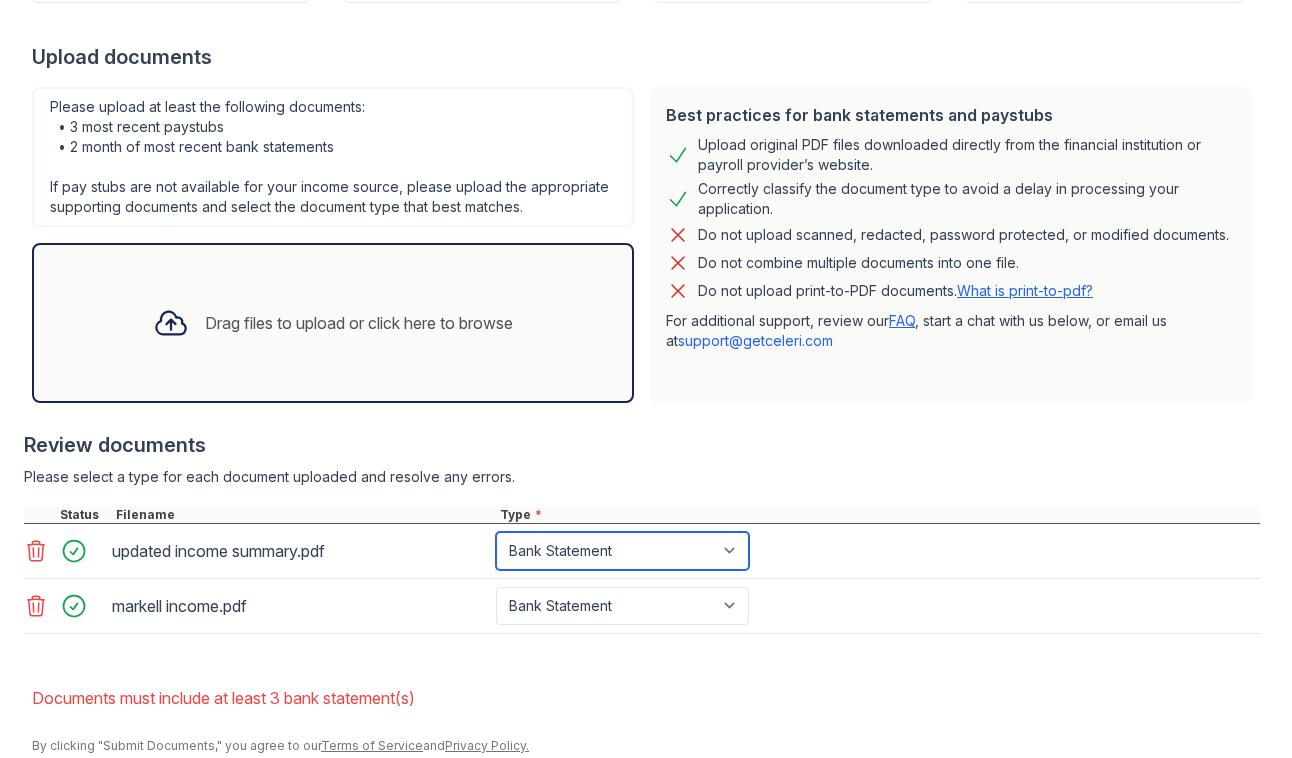 scroll, scrollTop: 418, scrollLeft: 0, axis: vertical 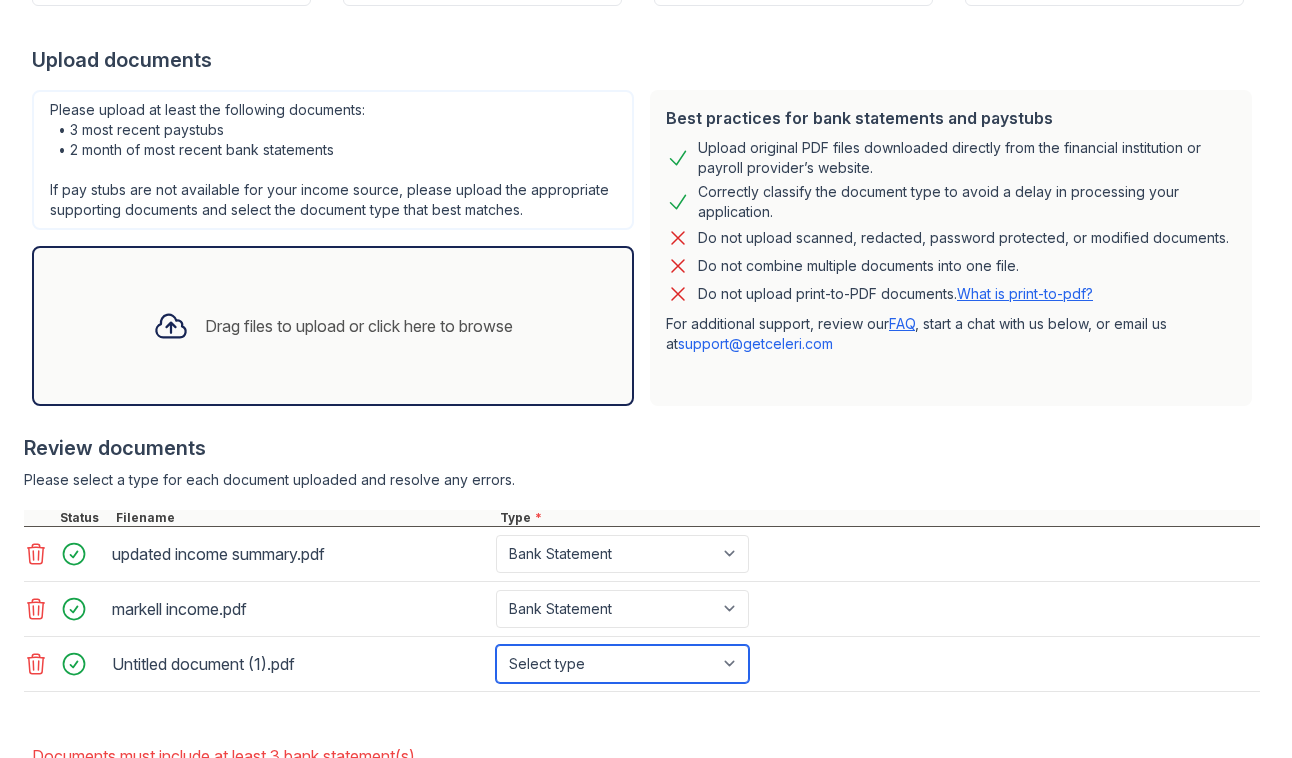 click on "Select type
Paystub
Bank Statement
Offer Letter
Tax Documents
Benefit Award Letter
Investment Account Statement
Other" at bounding box center (622, 664) 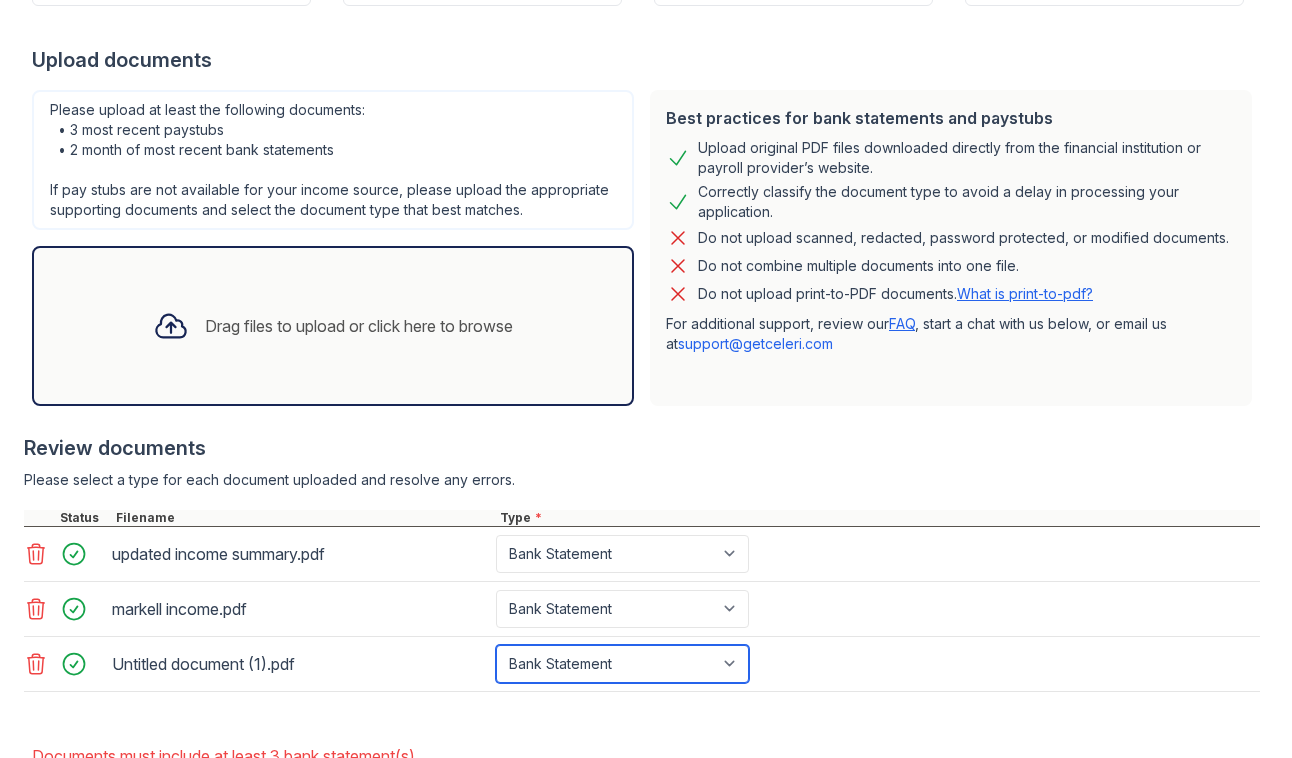 click on "Select type
Paystub
Bank Statement
Offer Letter
Tax Documents
Benefit Award Letter
Investment Account Statement
Other" at bounding box center [622, 664] 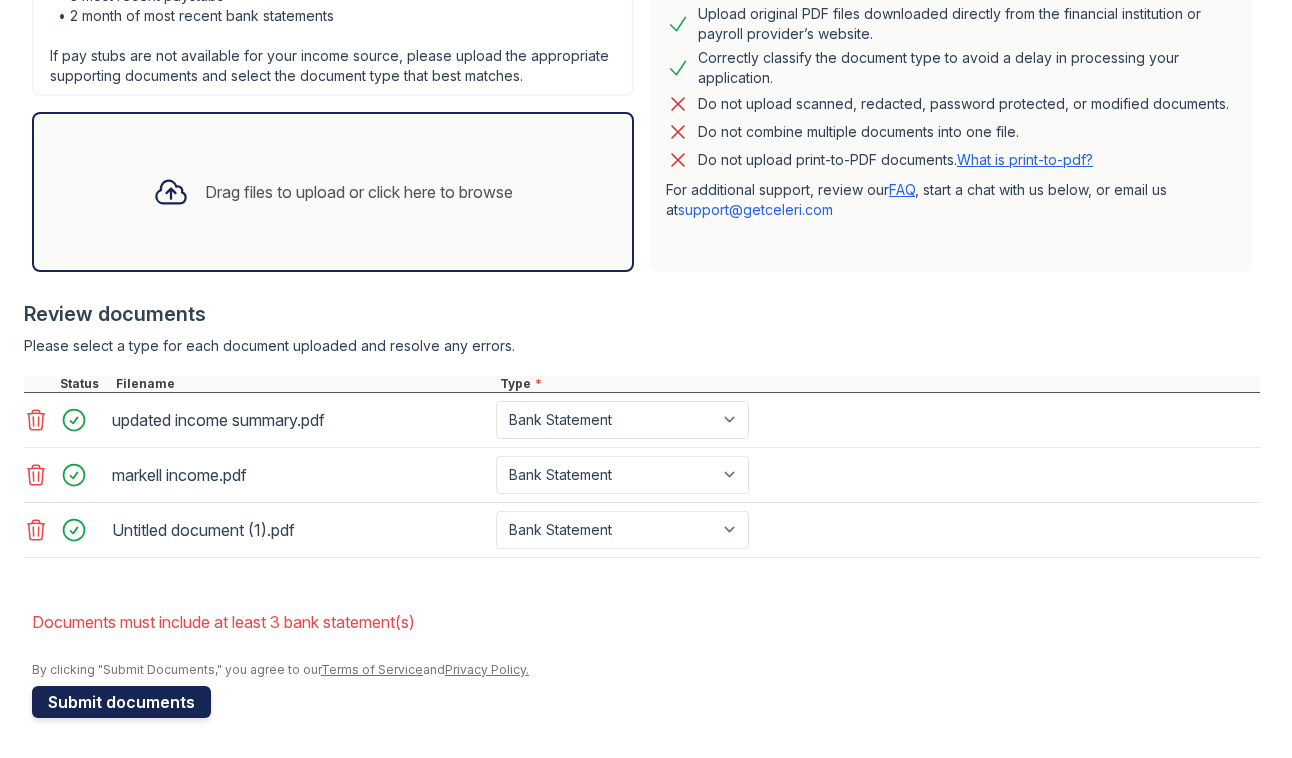 click on "Submit documents" at bounding box center (121, 702) 